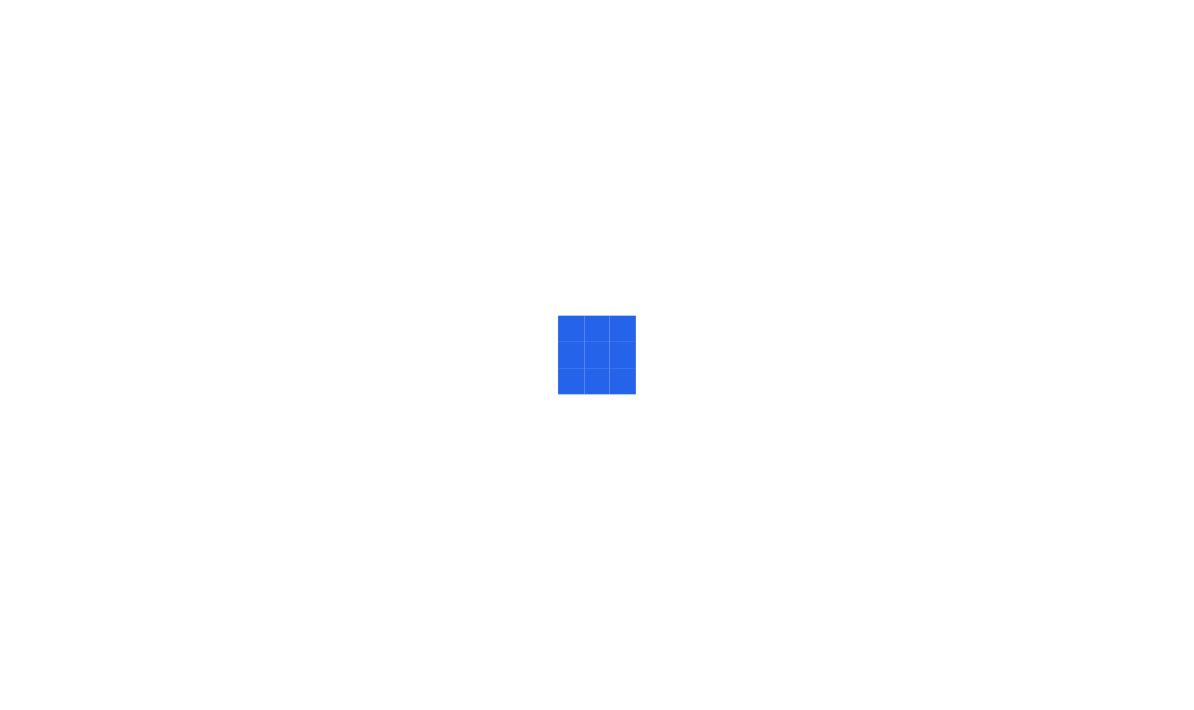 scroll, scrollTop: 0, scrollLeft: 0, axis: both 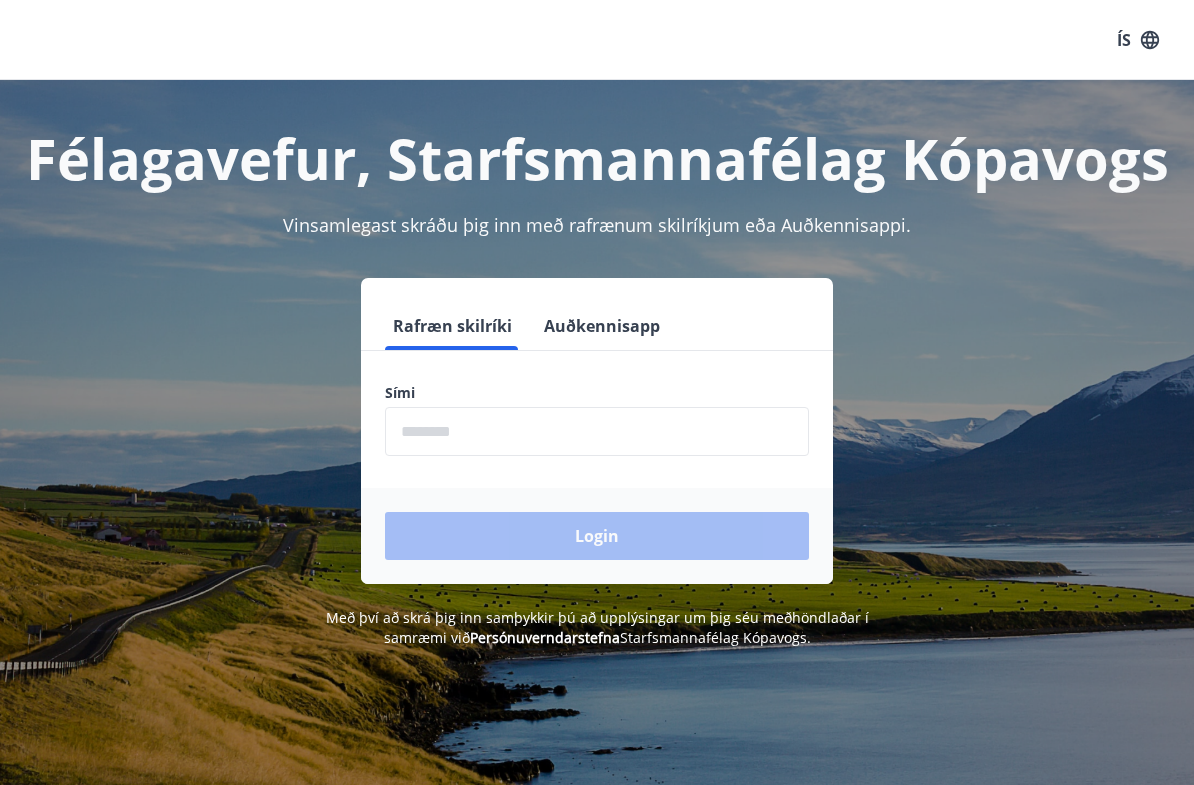 click at bounding box center (597, 431) 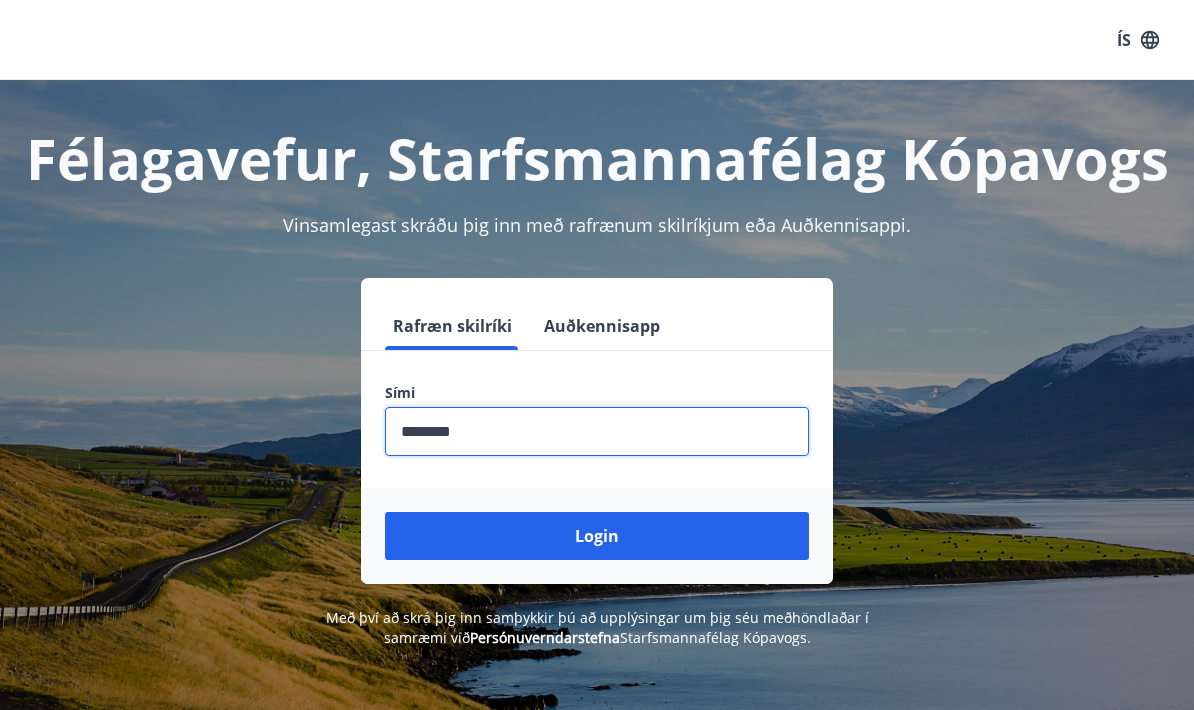 type on "********" 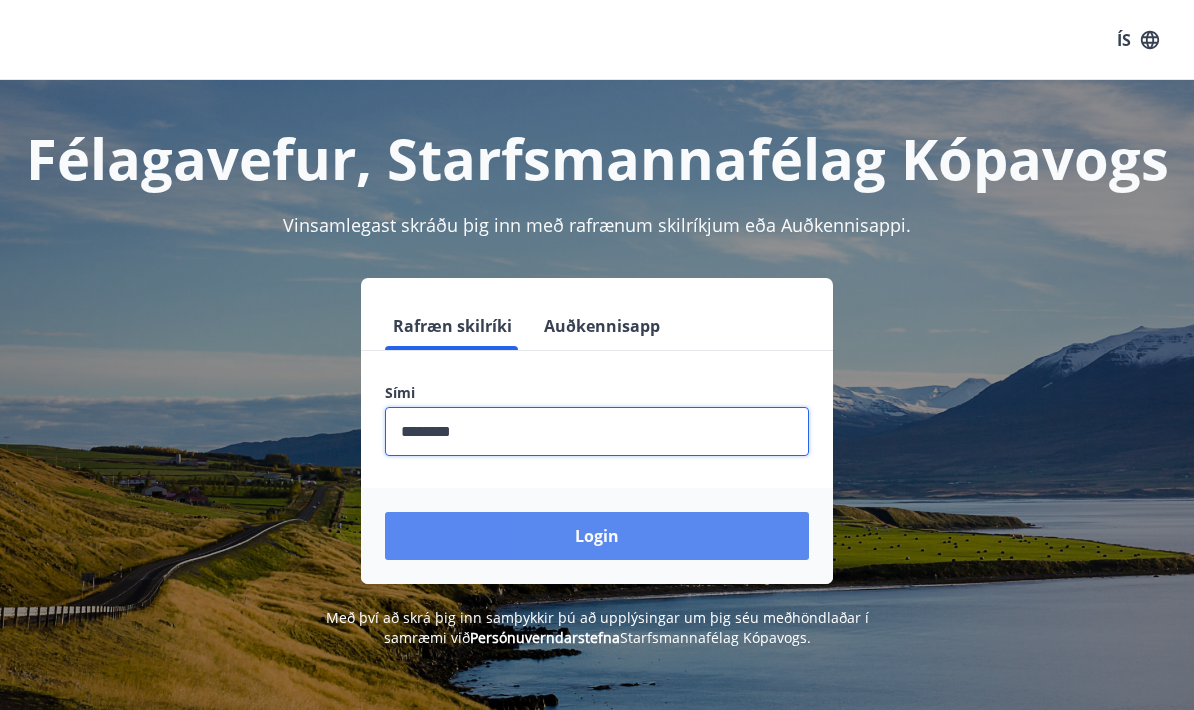 click on "Login" at bounding box center (597, 536) 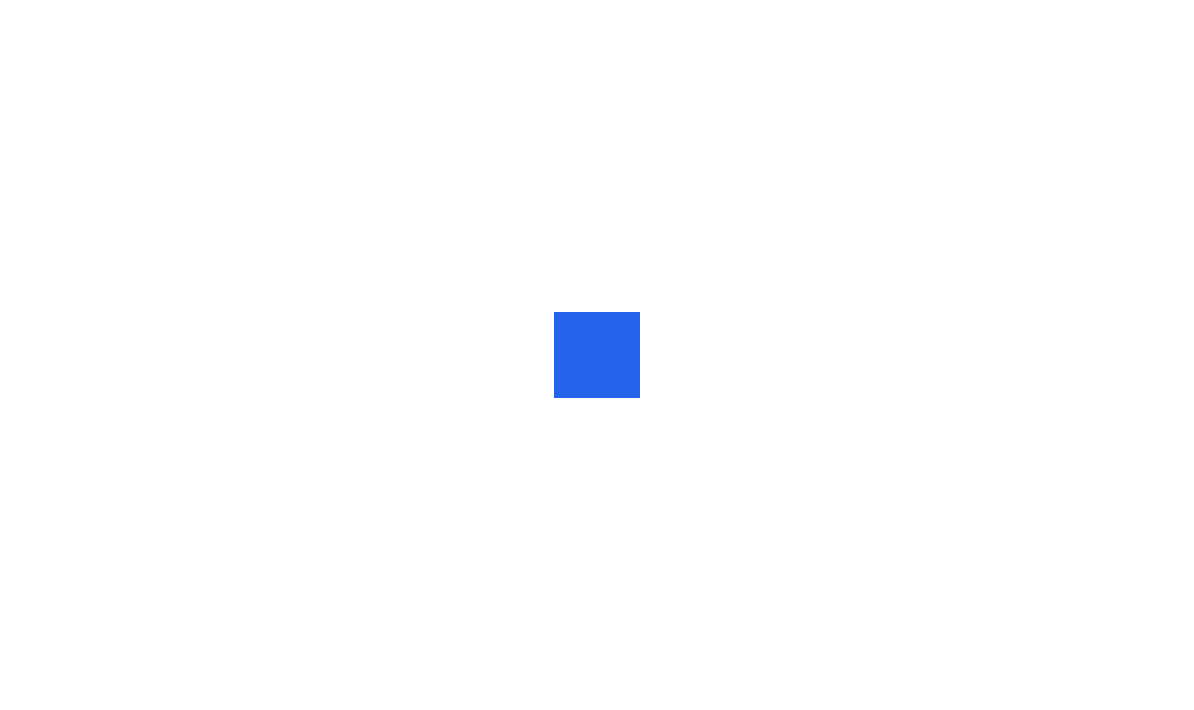 scroll, scrollTop: 0, scrollLeft: 0, axis: both 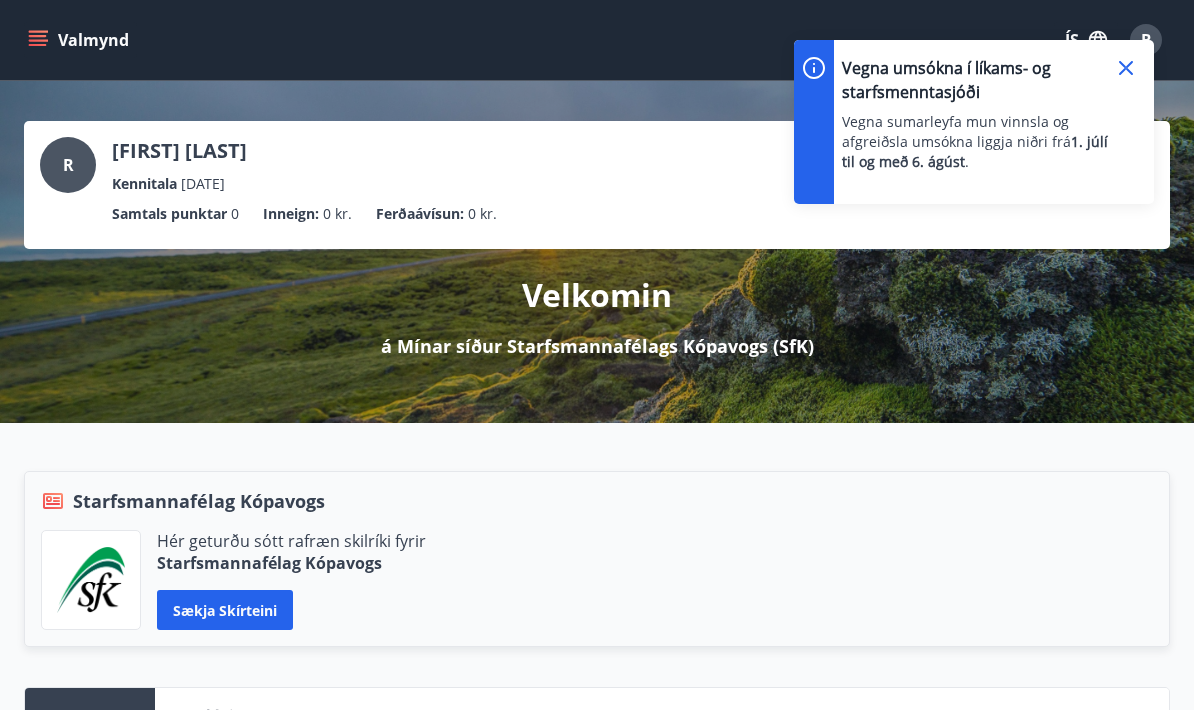 click 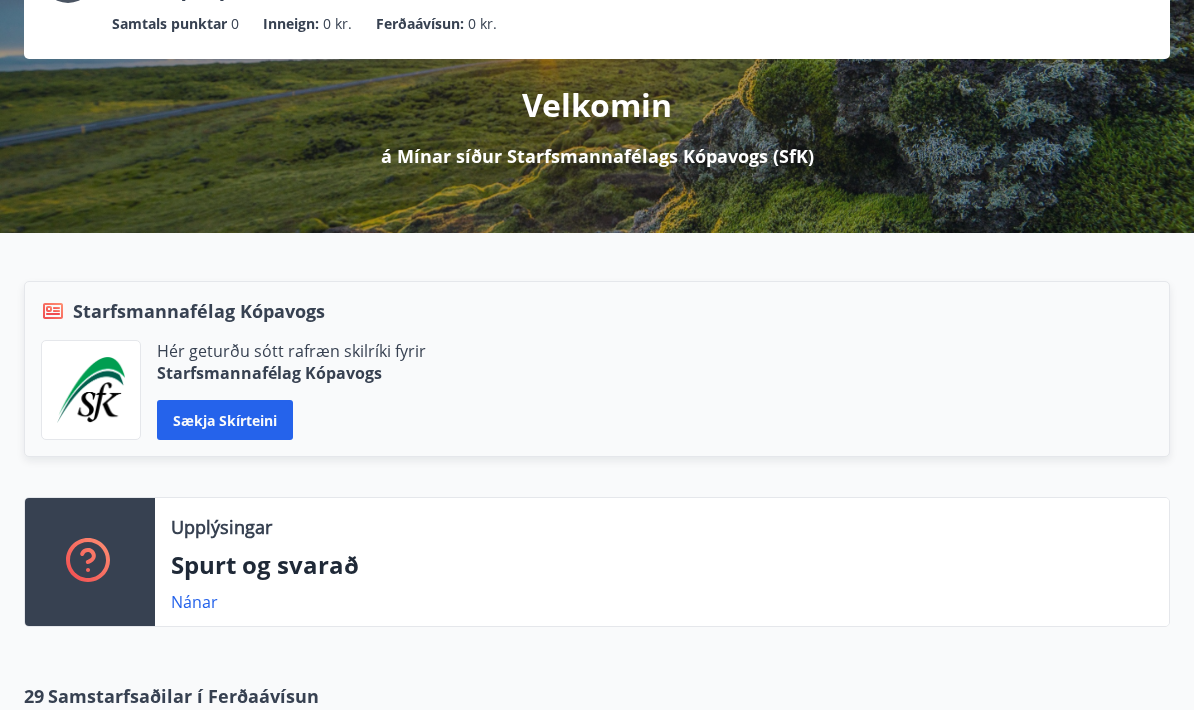 scroll, scrollTop: 189, scrollLeft: 0, axis: vertical 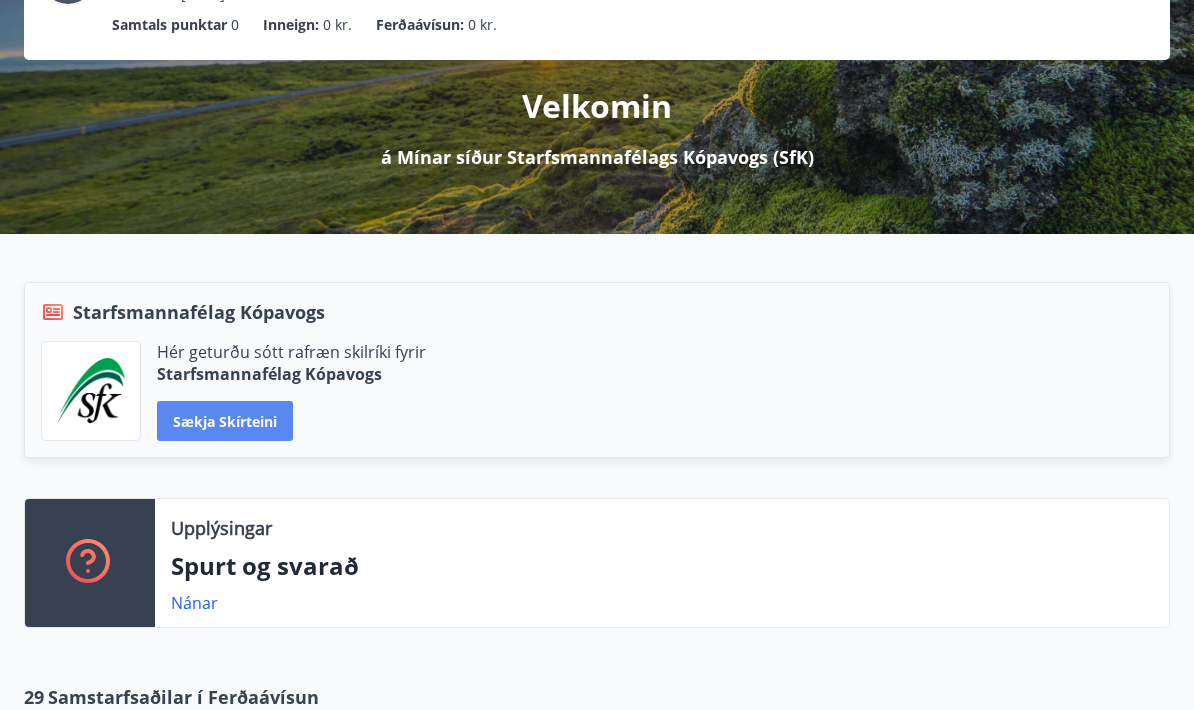 click on "Sækja skírteini" at bounding box center [225, 421] 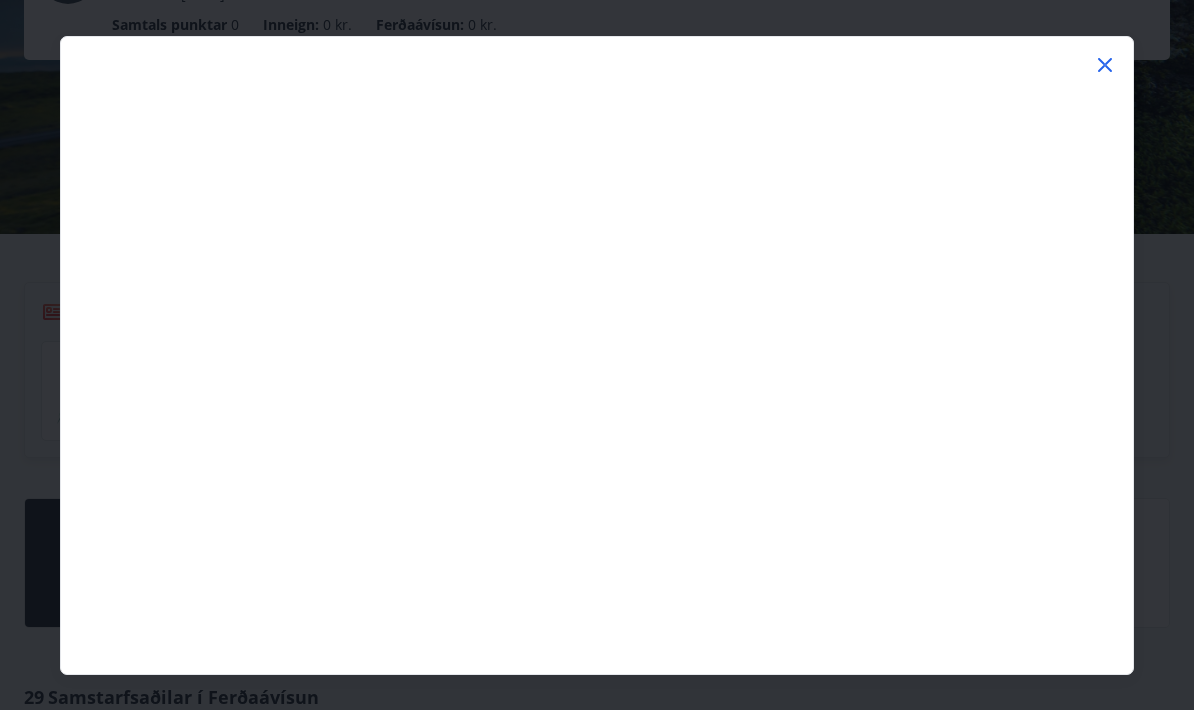 click 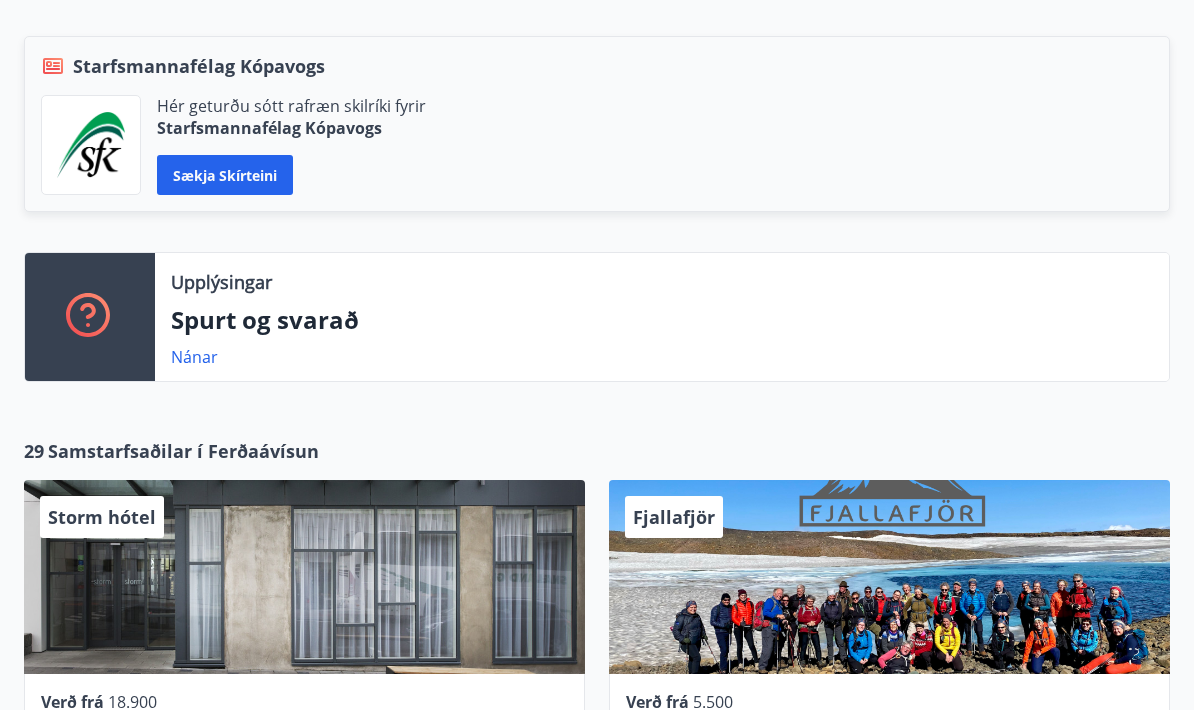 scroll, scrollTop: 435, scrollLeft: 0, axis: vertical 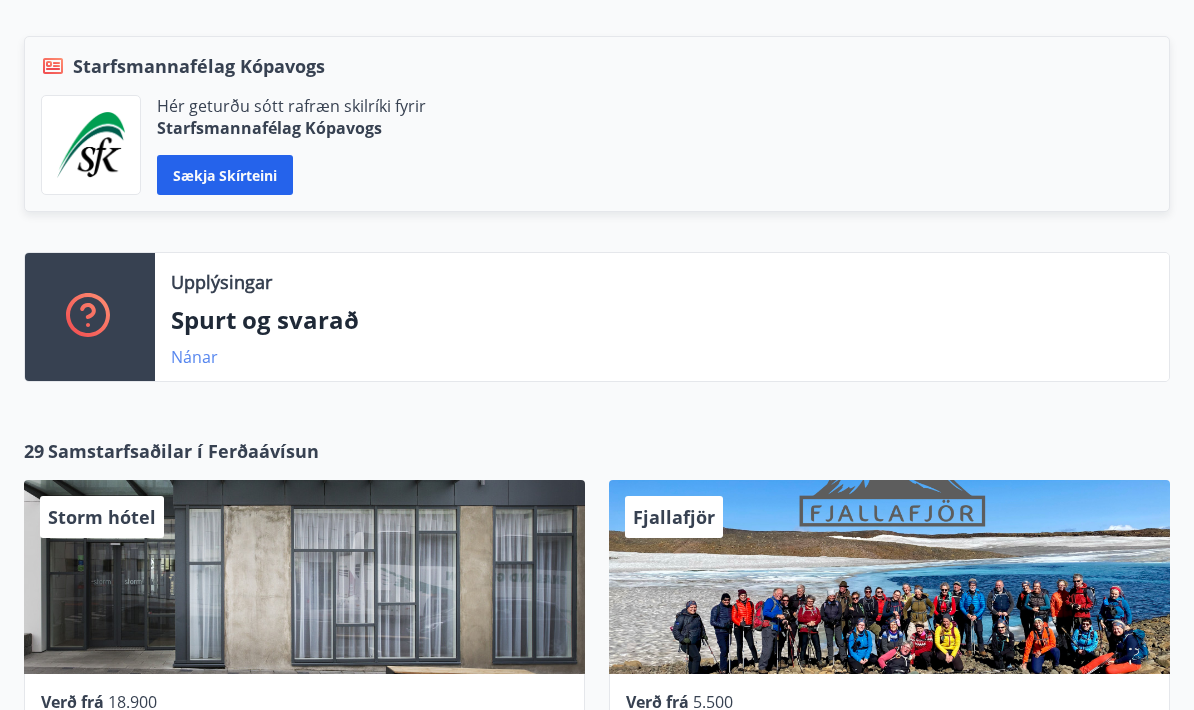 click on "Nánar" at bounding box center [194, 357] 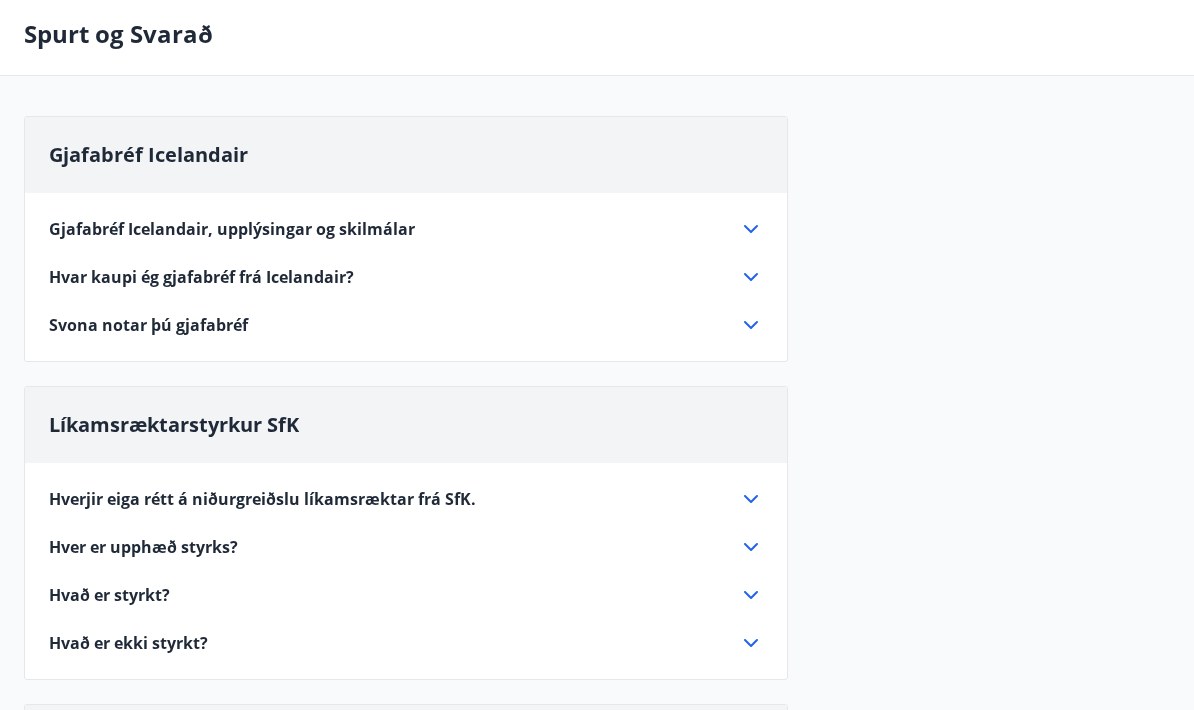 scroll, scrollTop: 87, scrollLeft: 0, axis: vertical 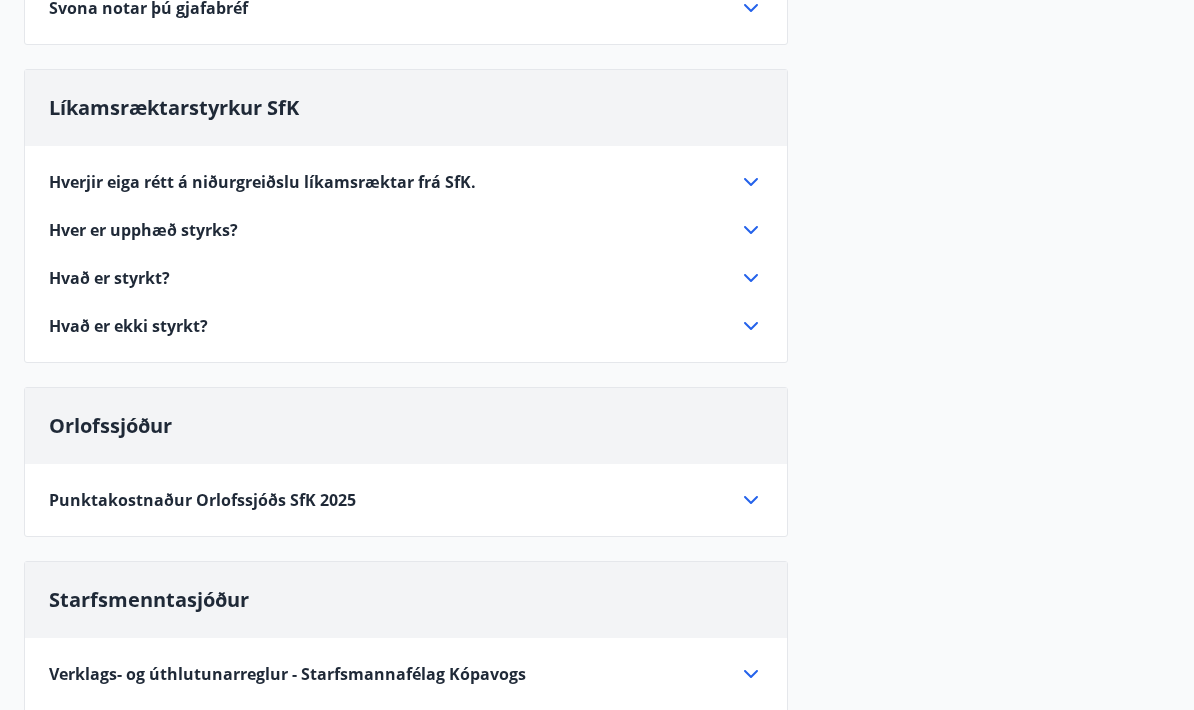 click 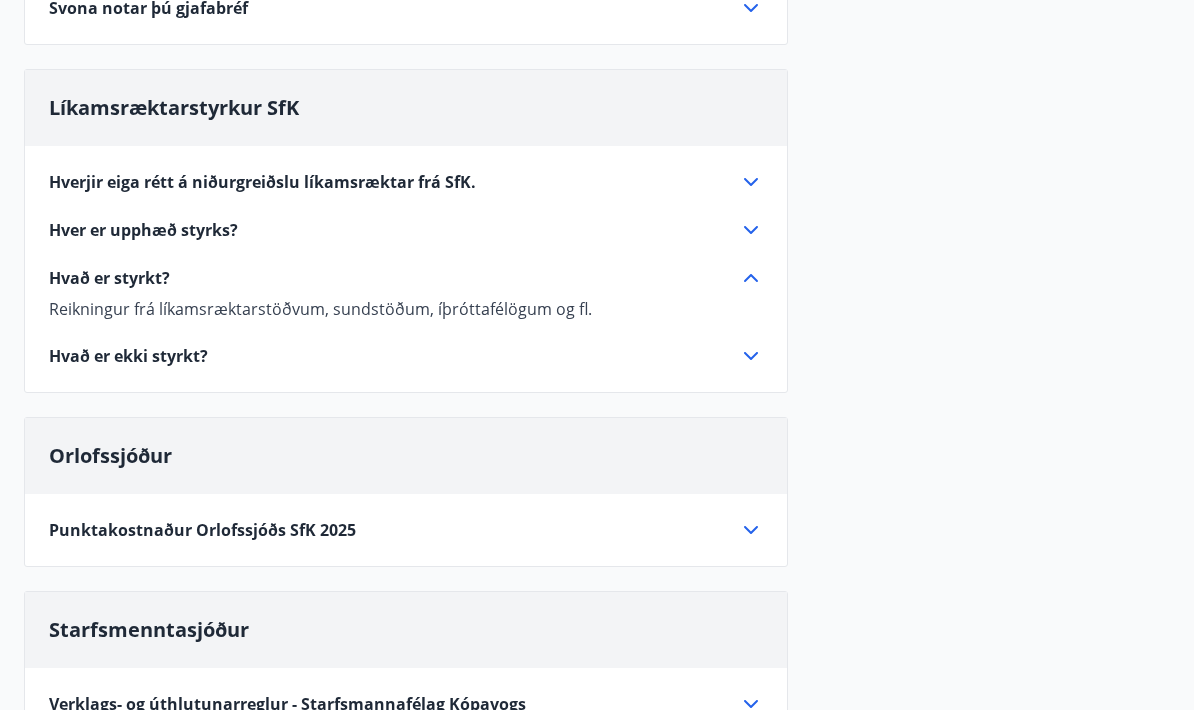 click 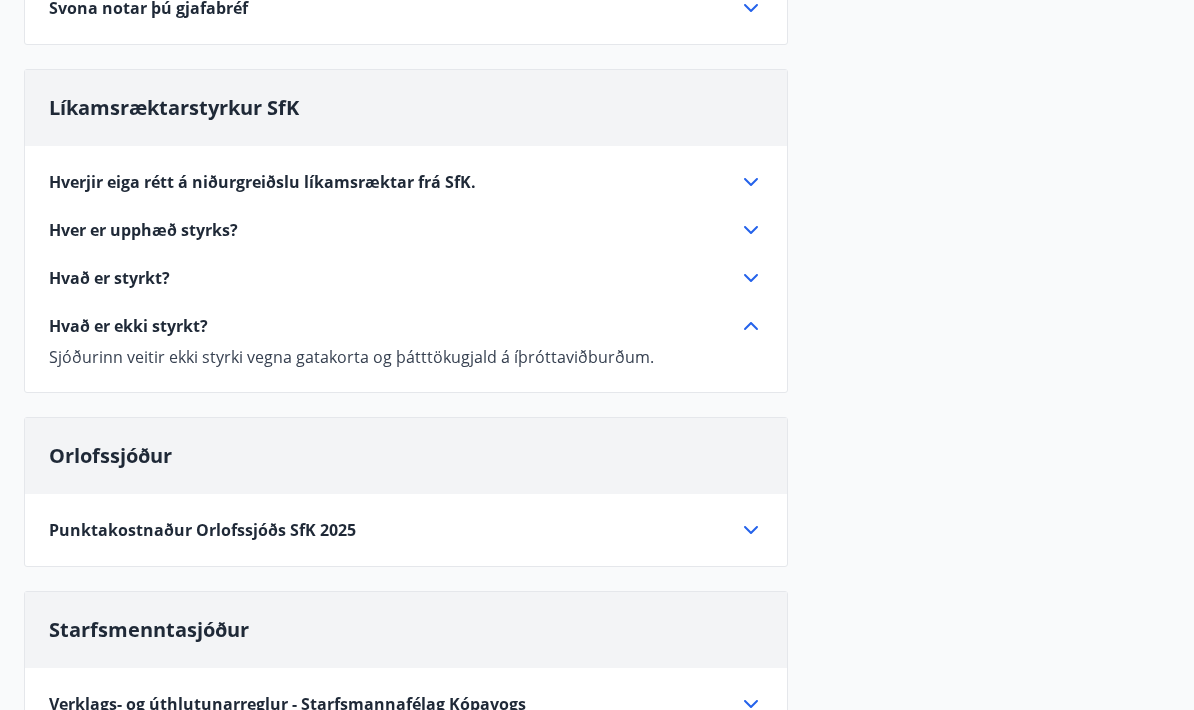 click 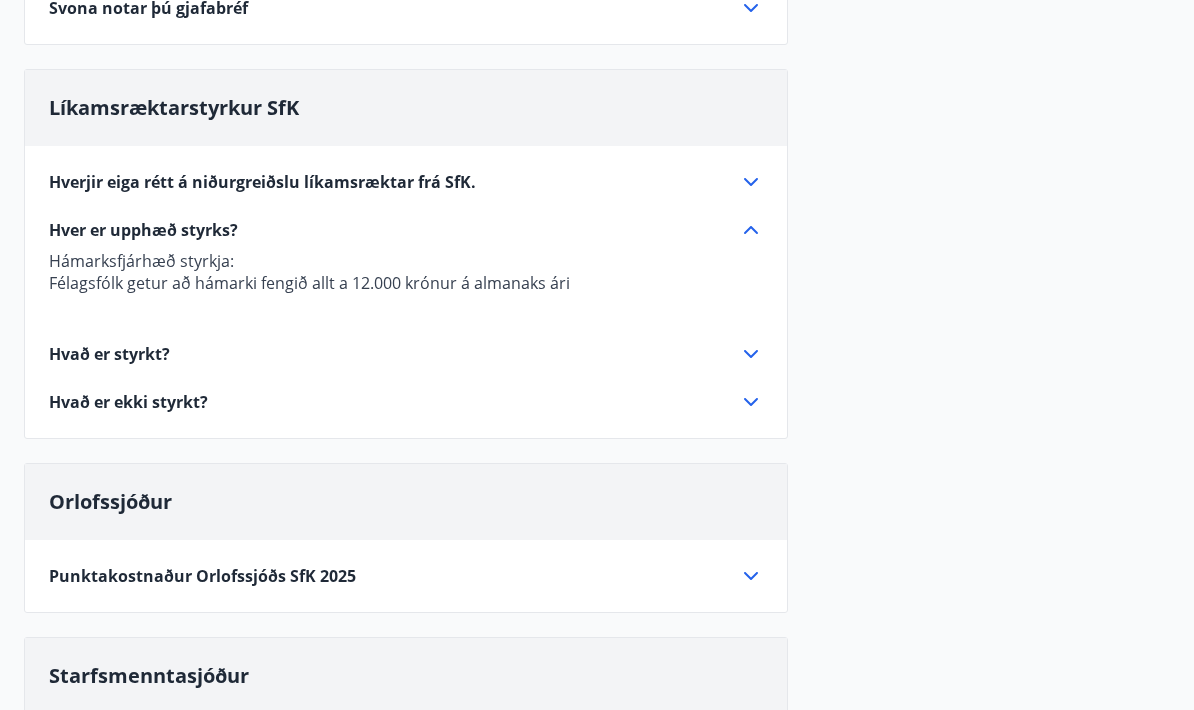 click 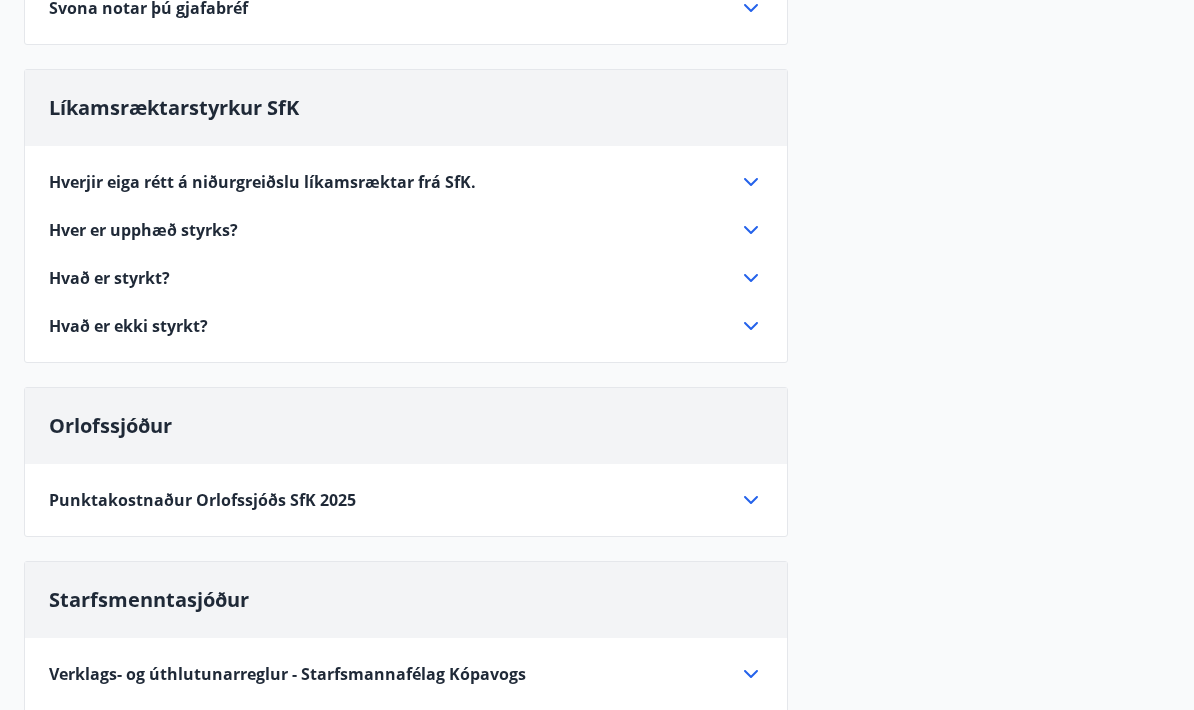 click 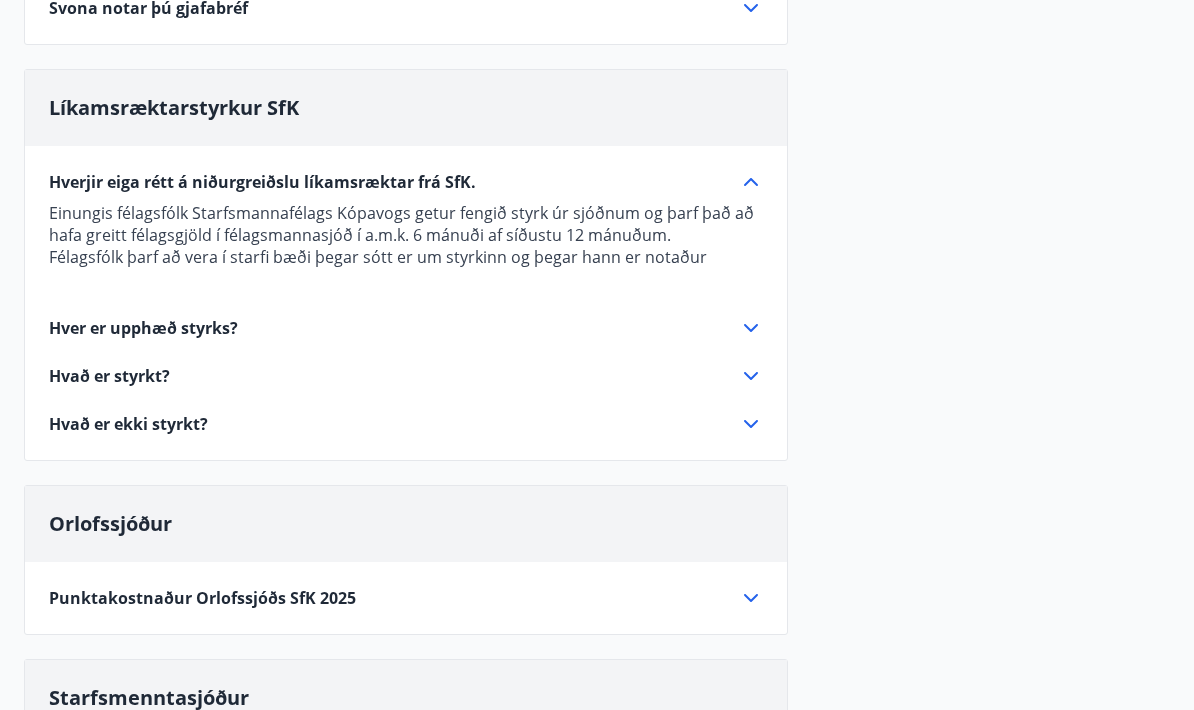 click 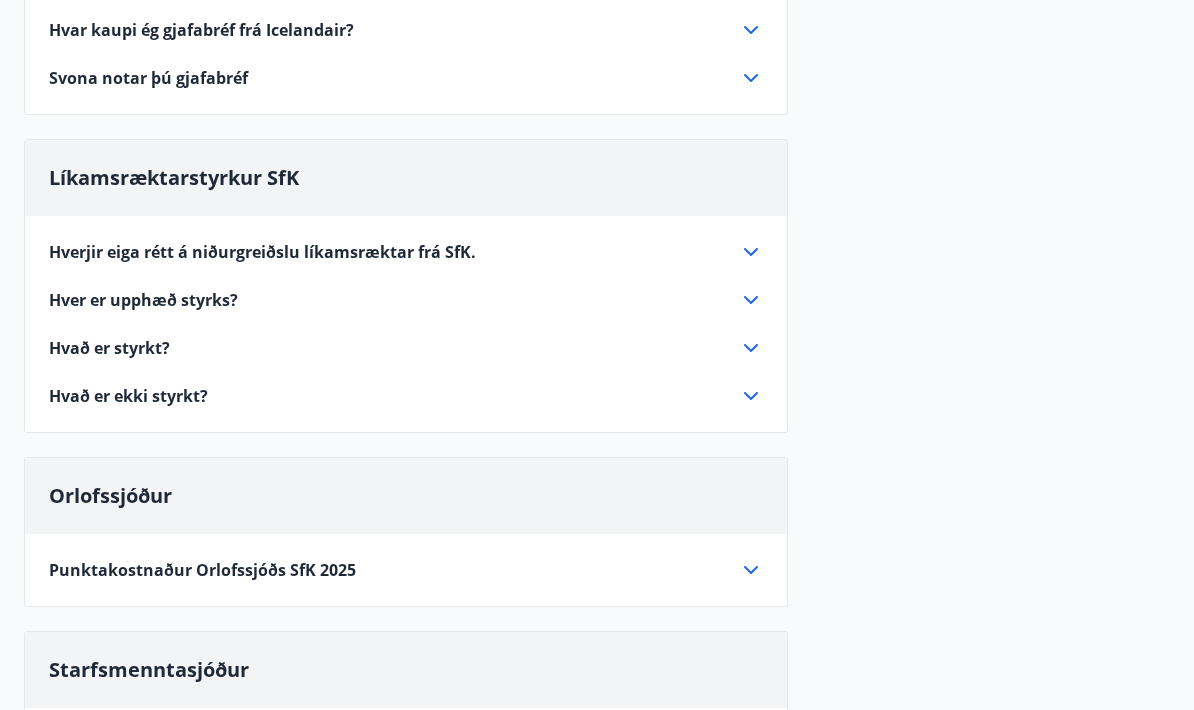 scroll, scrollTop: 0, scrollLeft: 0, axis: both 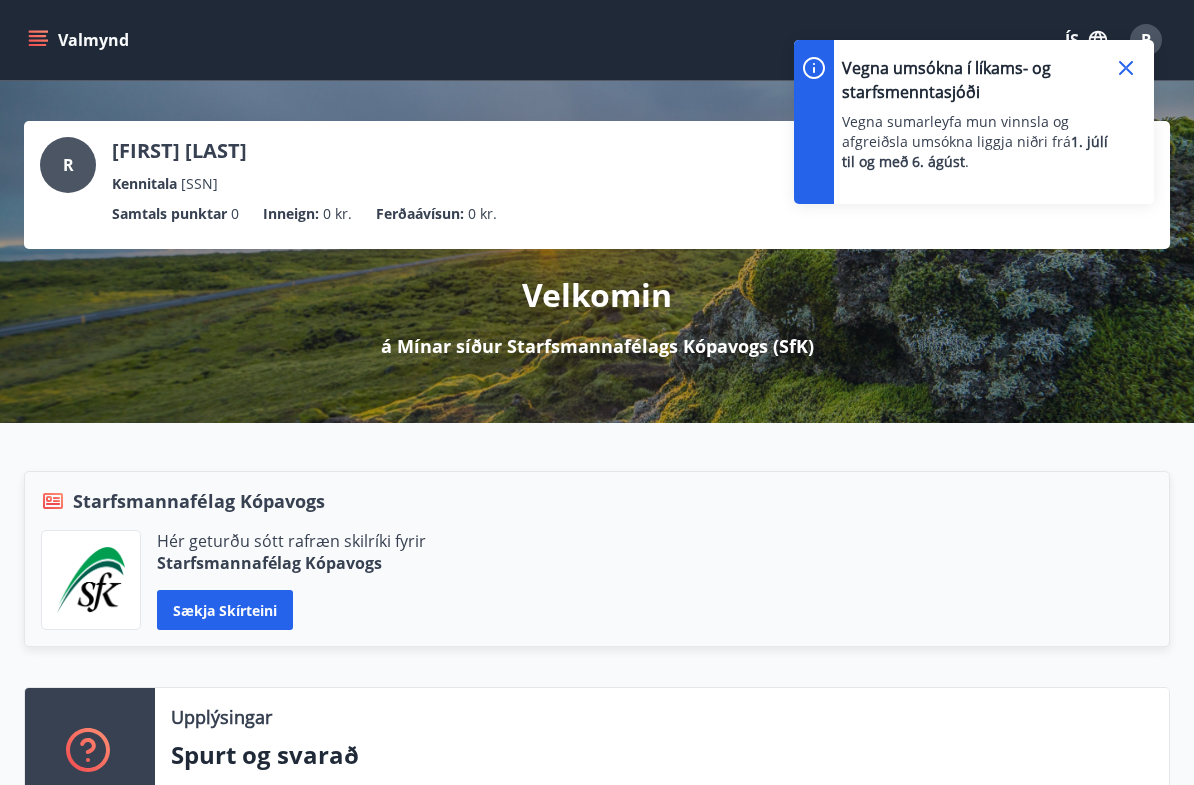 click 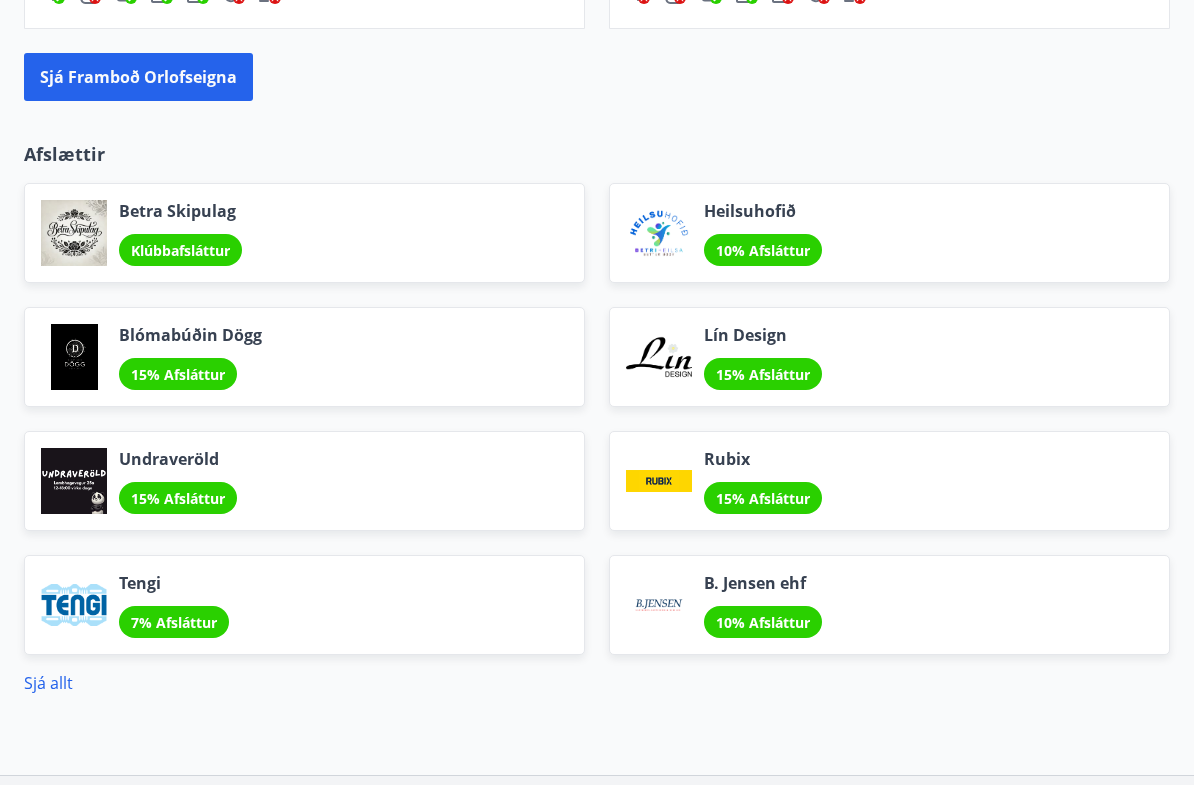 scroll, scrollTop: 2250, scrollLeft: 0, axis: vertical 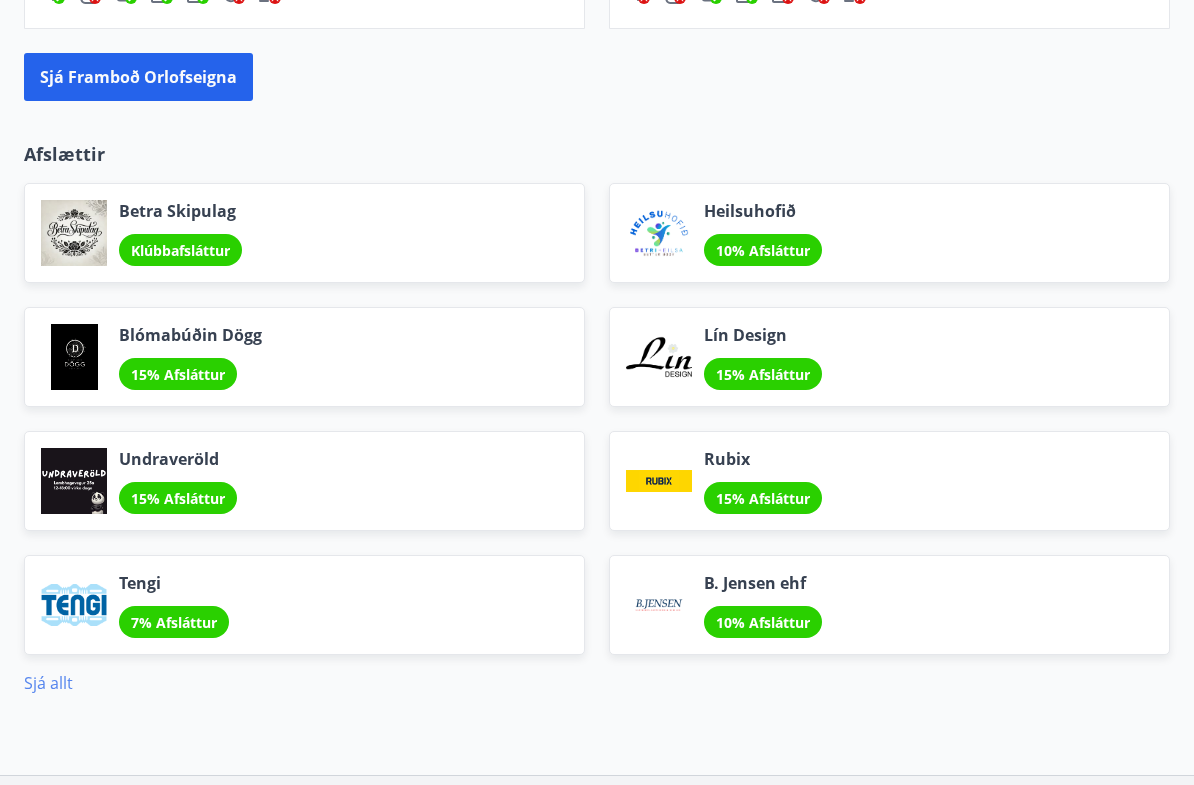 click on "Sjá allt" at bounding box center (48, 683) 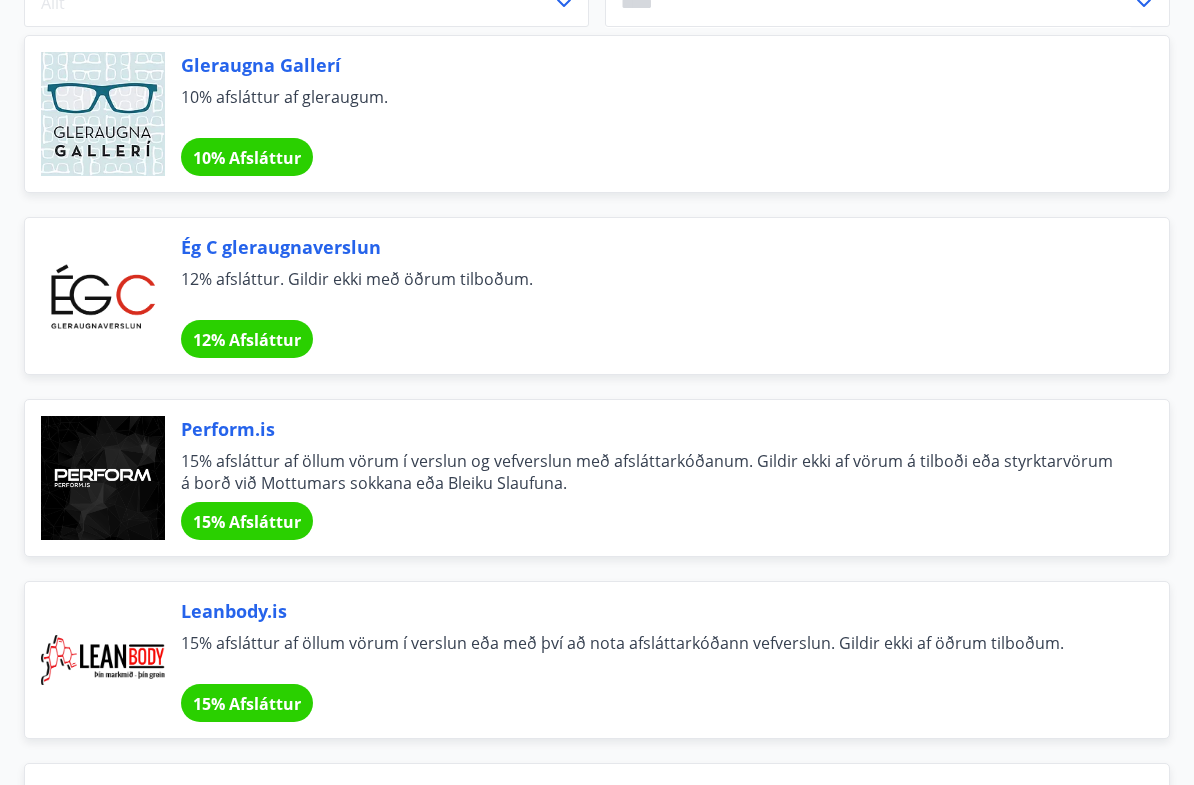 scroll, scrollTop: 0, scrollLeft: 0, axis: both 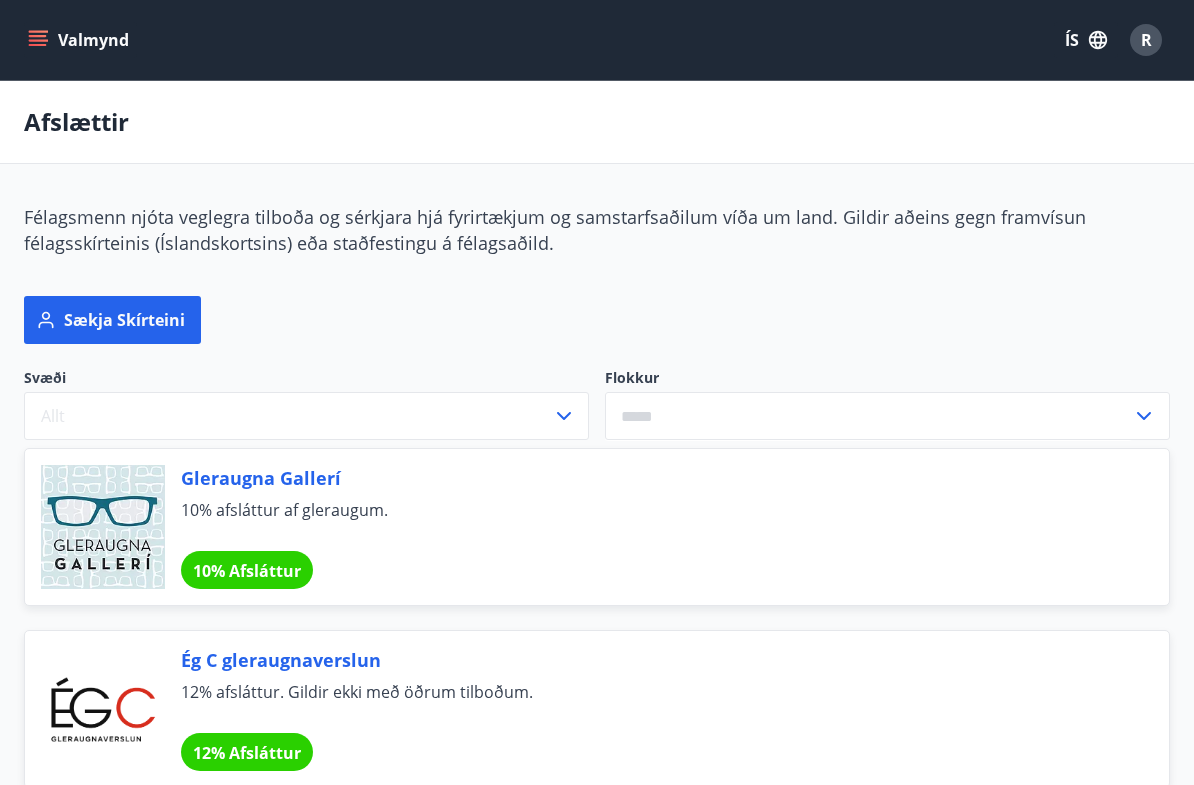 click on "Valmynd" at bounding box center [80, 40] 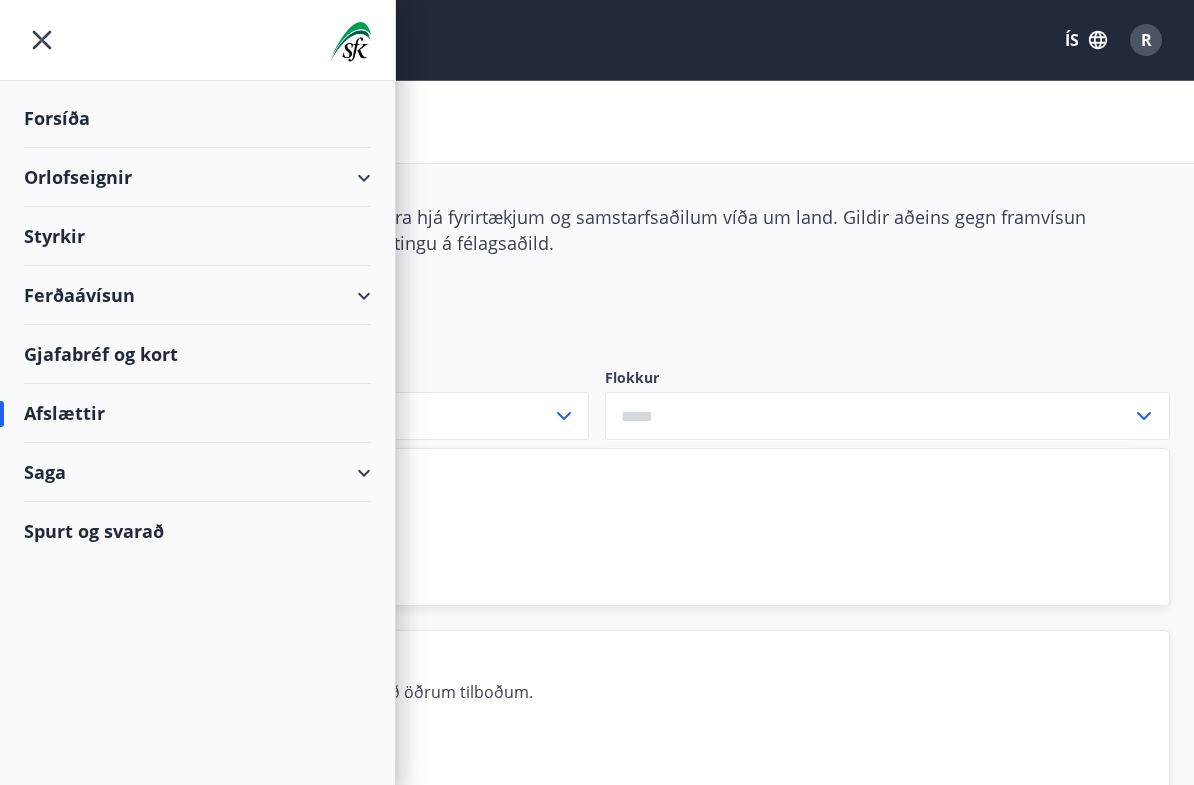 click on "Saga" at bounding box center [197, 472] 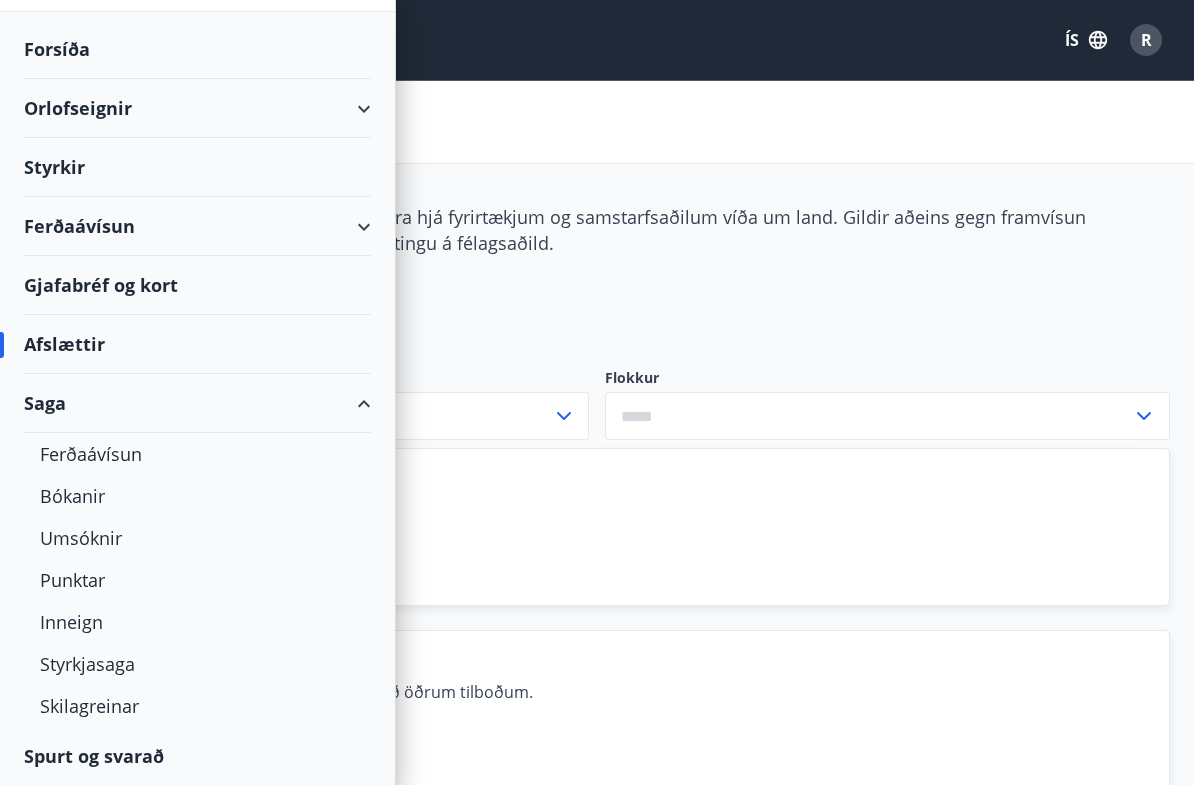 scroll, scrollTop: 69, scrollLeft: 0, axis: vertical 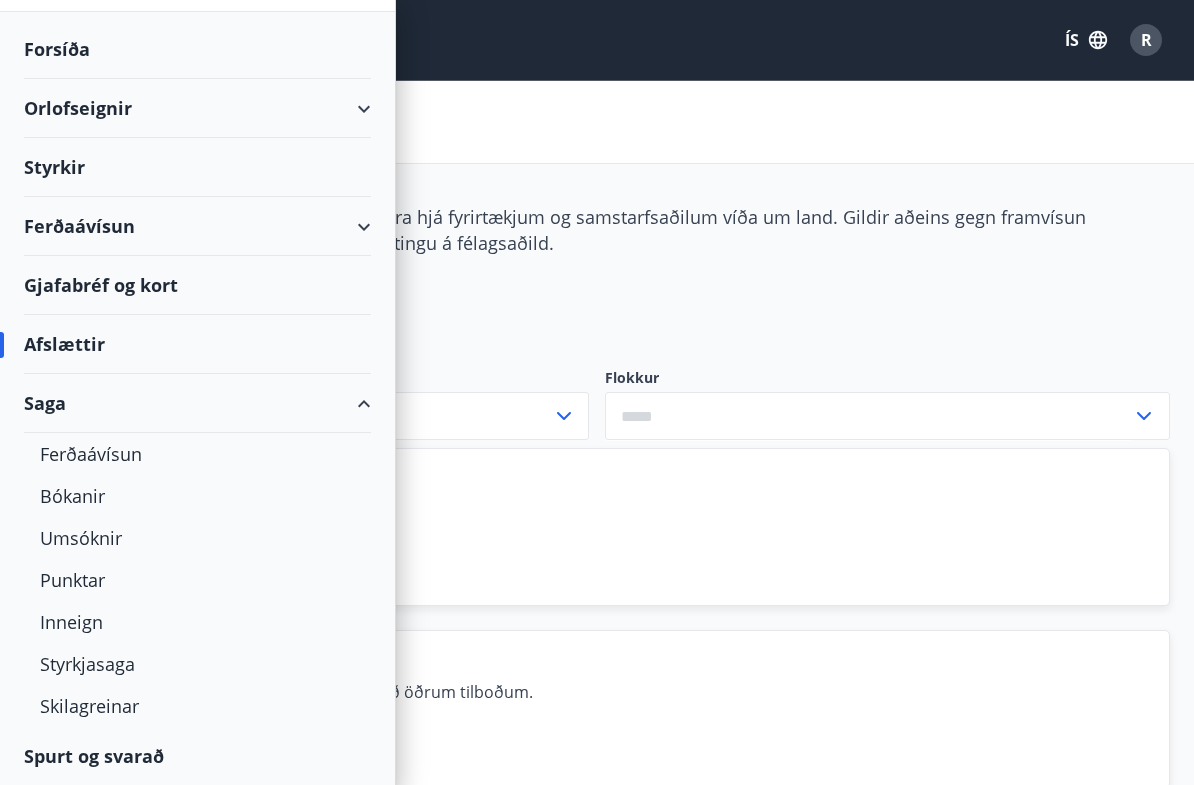 click on "Saga" at bounding box center (197, 403) 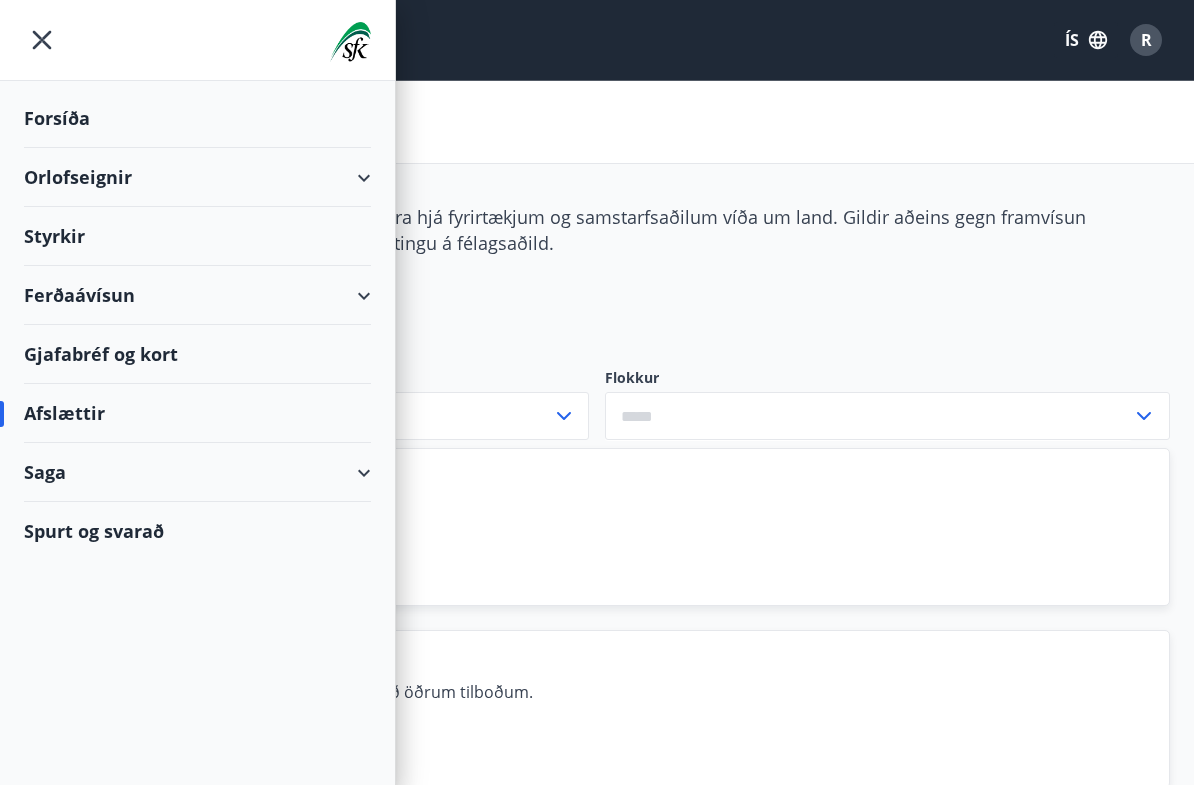 click on "Spurt og svarað" at bounding box center (197, 531) 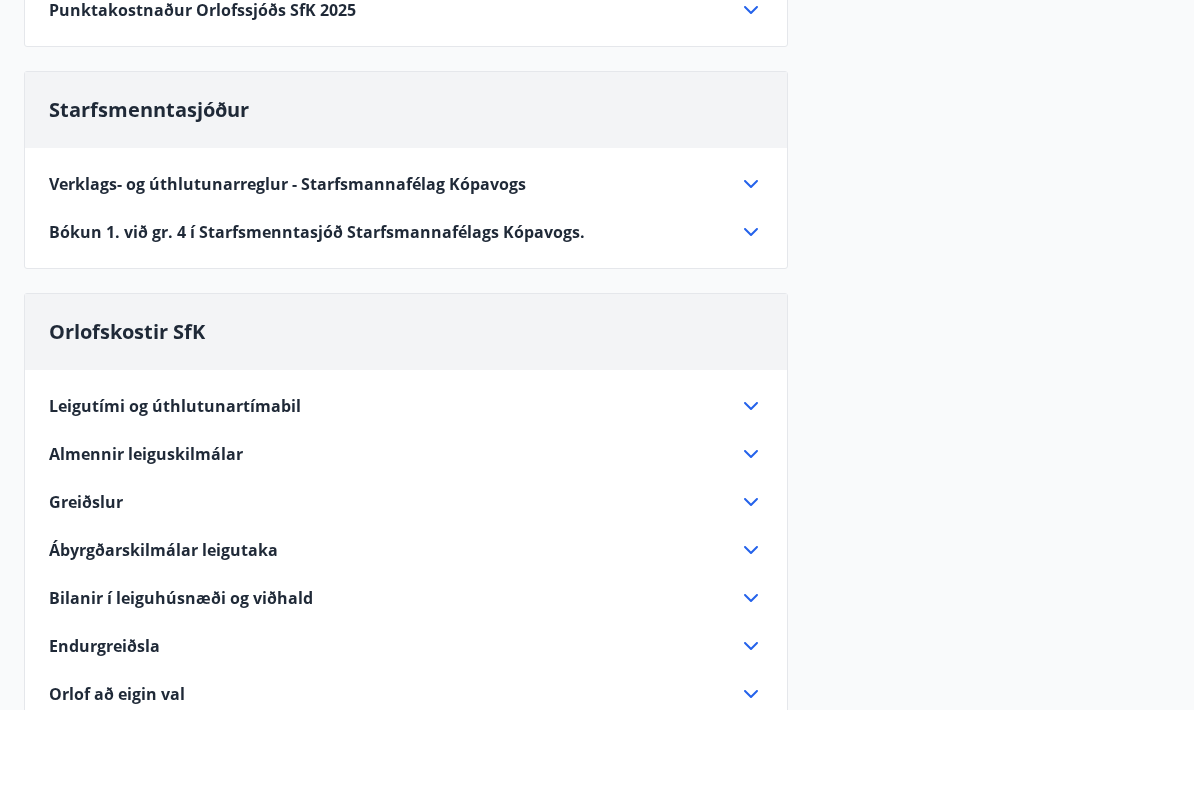 scroll, scrollTop: 851, scrollLeft: 0, axis: vertical 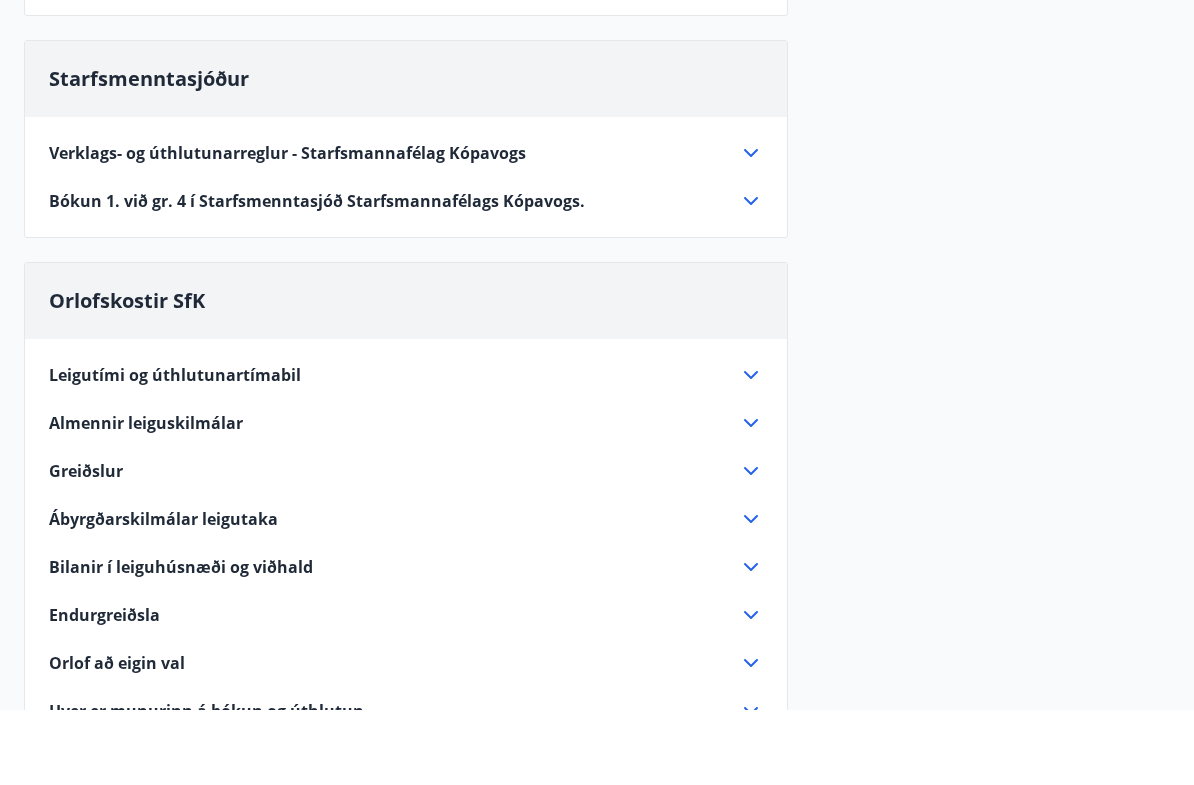 click 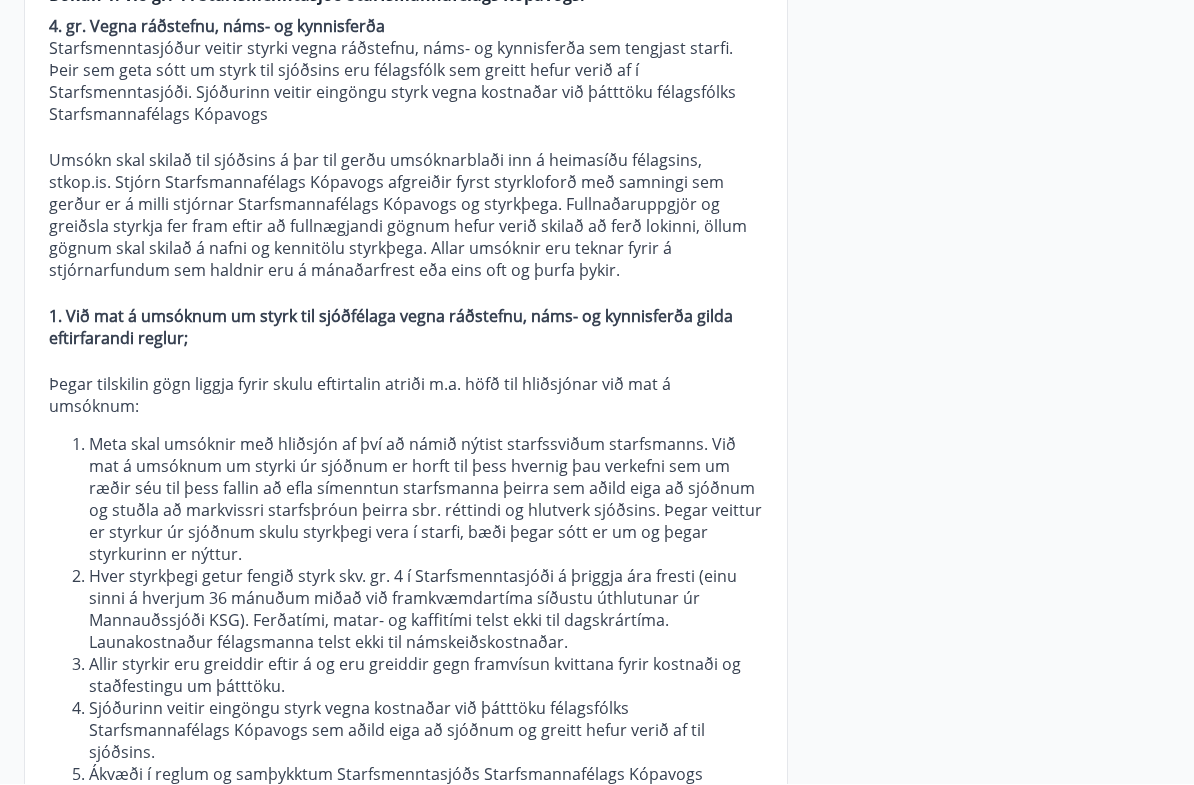 scroll, scrollTop: 1022, scrollLeft: 0, axis: vertical 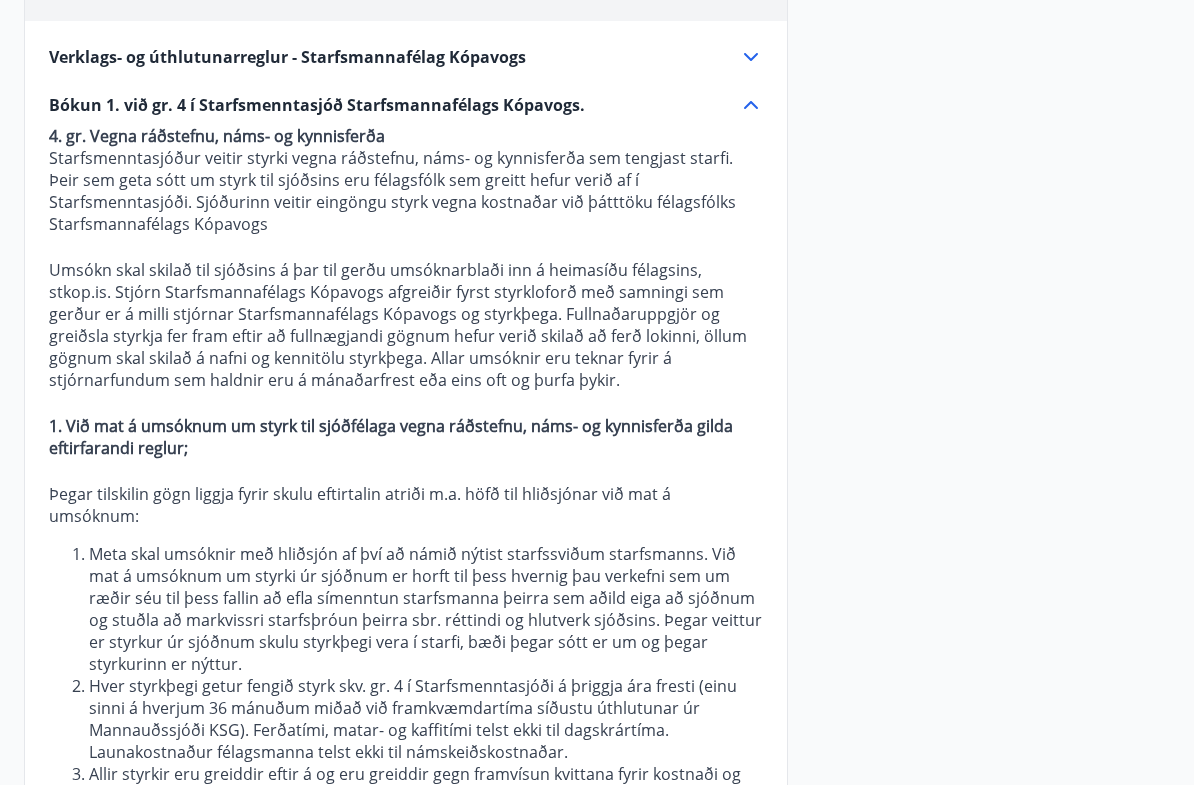 click 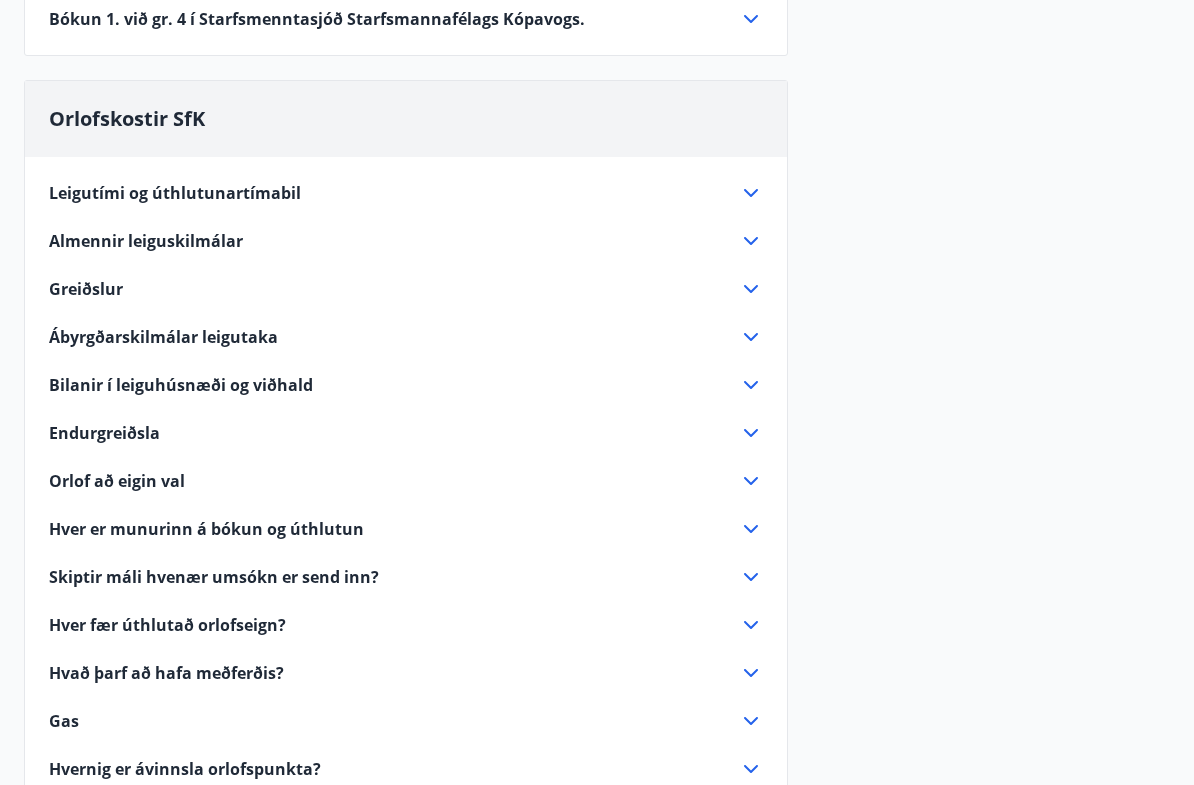 scroll, scrollTop: 1108, scrollLeft: 0, axis: vertical 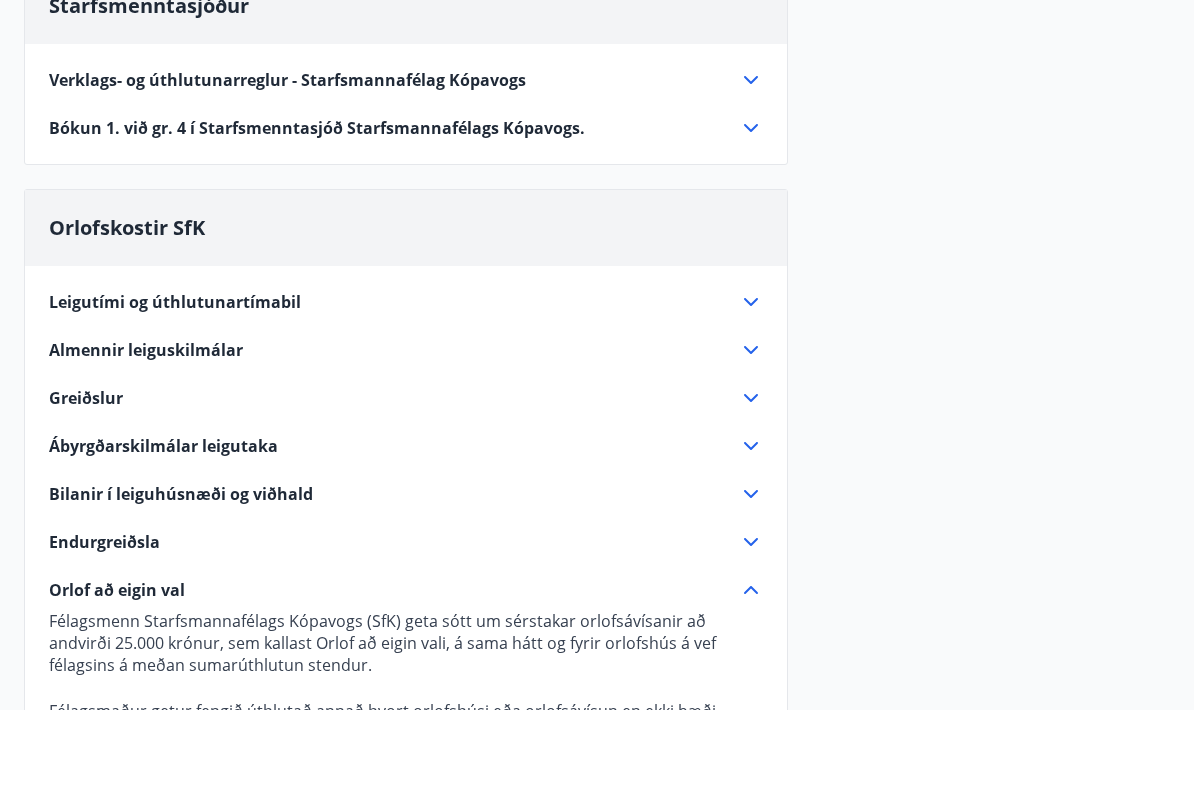 click 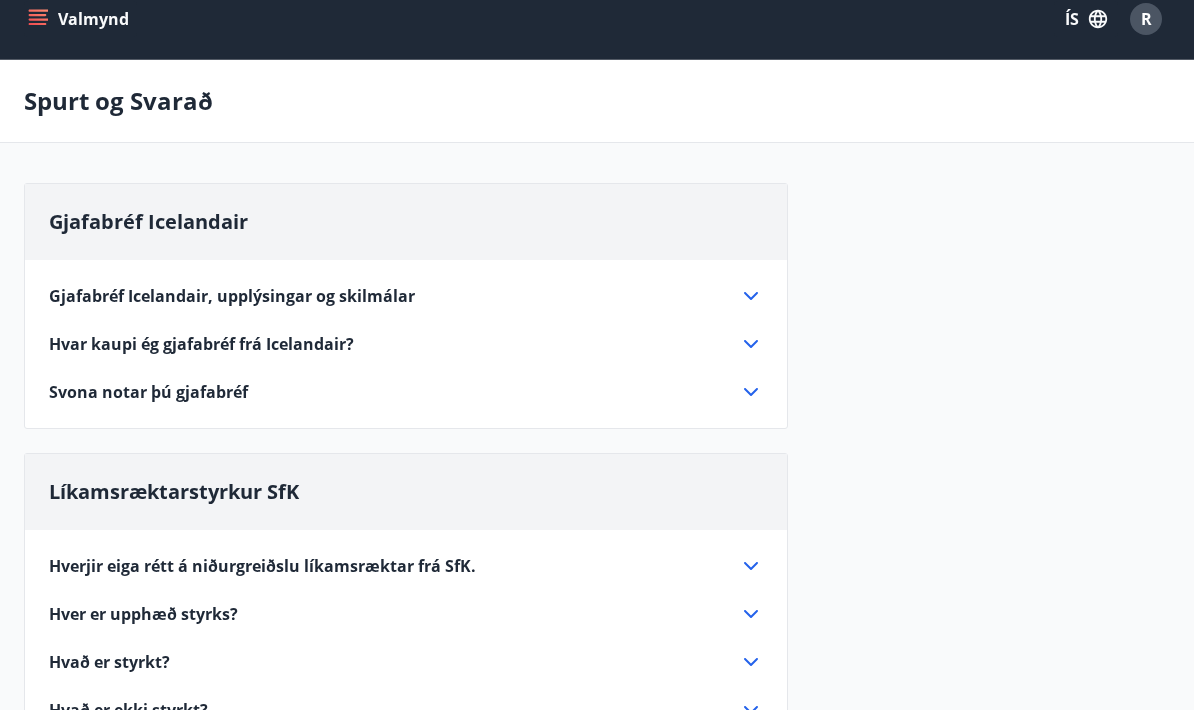 scroll, scrollTop: 0, scrollLeft: 0, axis: both 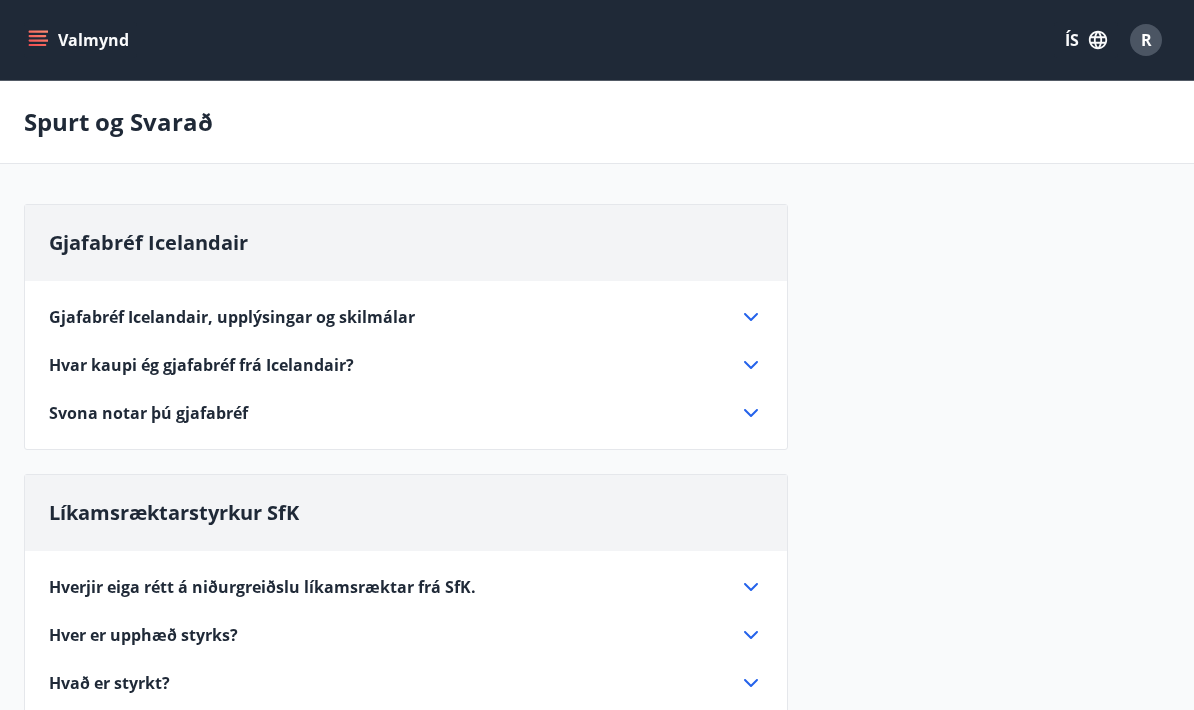 click 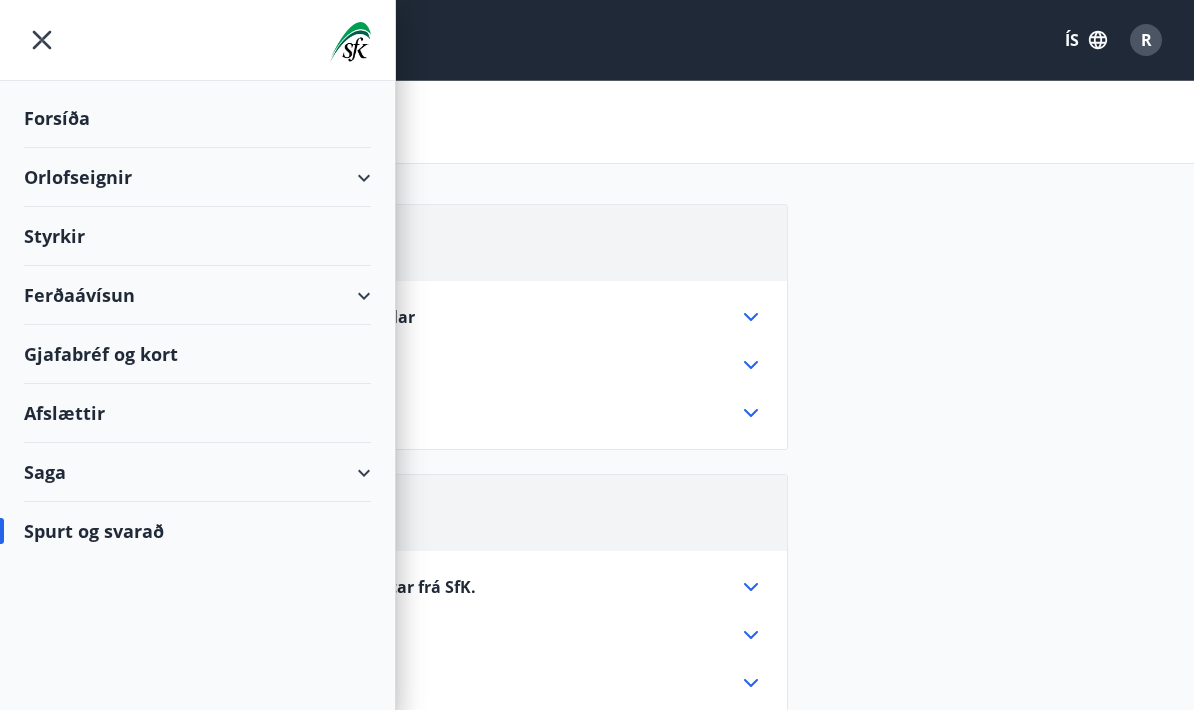 click on "Saga" at bounding box center [197, 472] 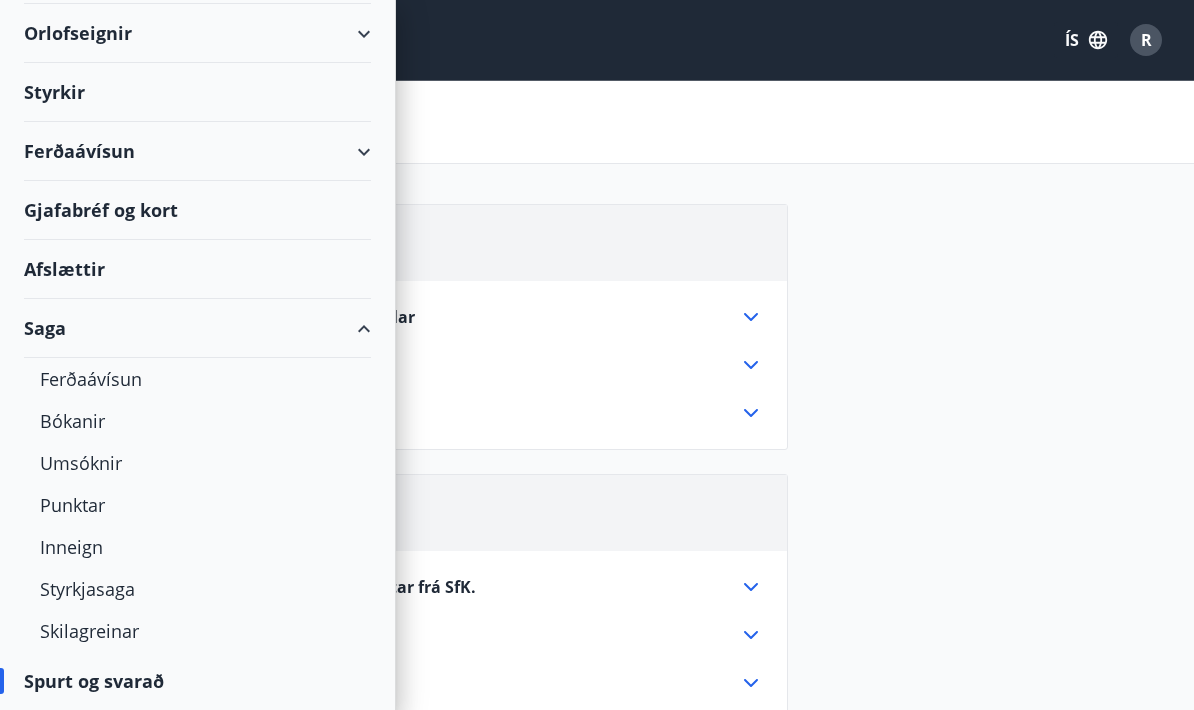 scroll, scrollTop: 144, scrollLeft: 0, axis: vertical 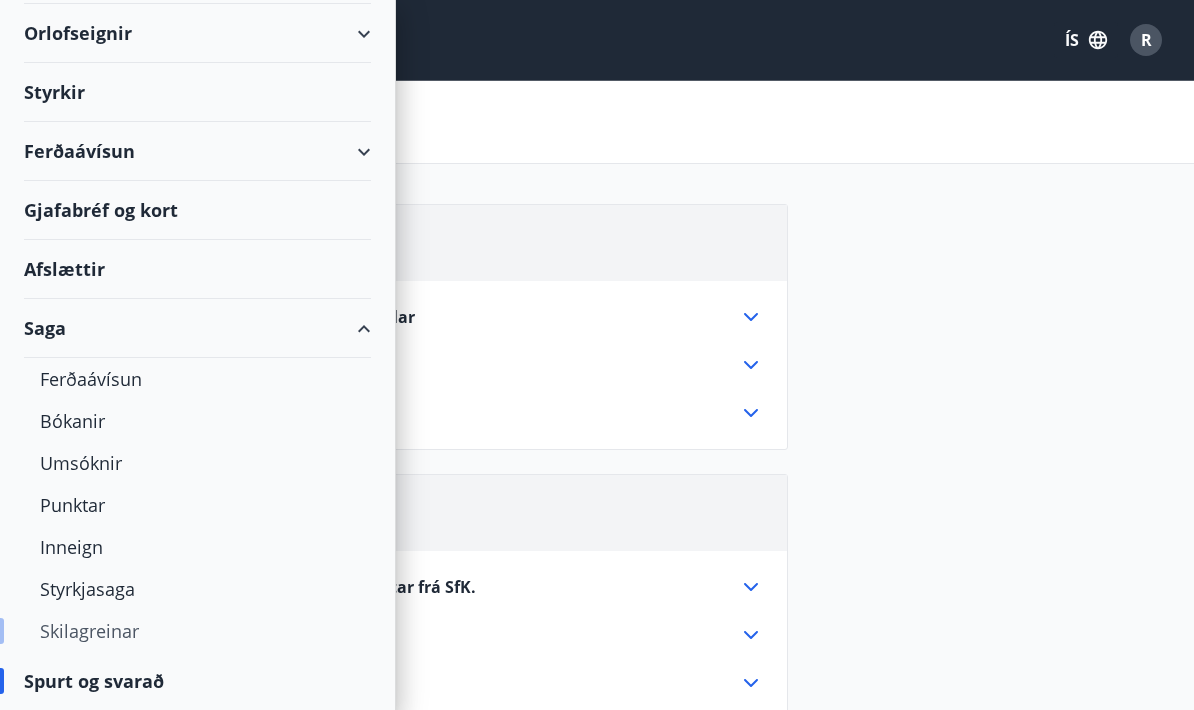 click on "Skilagreinar" at bounding box center [197, 631] 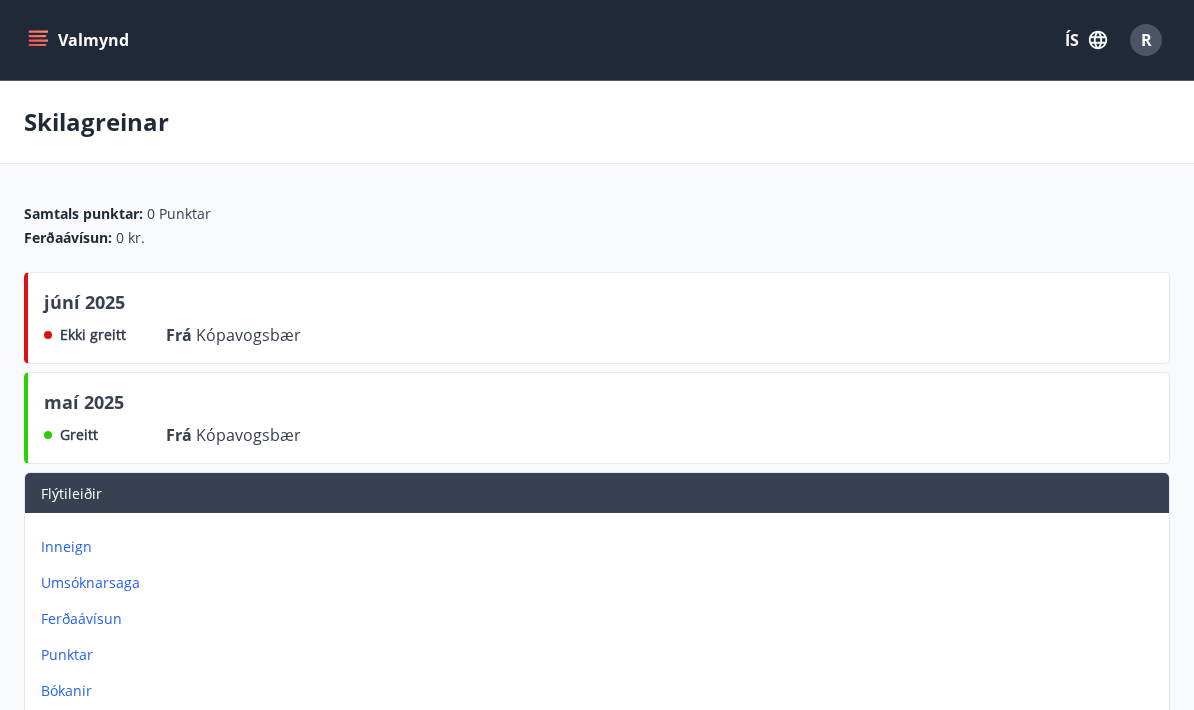 click on "Kópavogsbær" at bounding box center (248, 335) 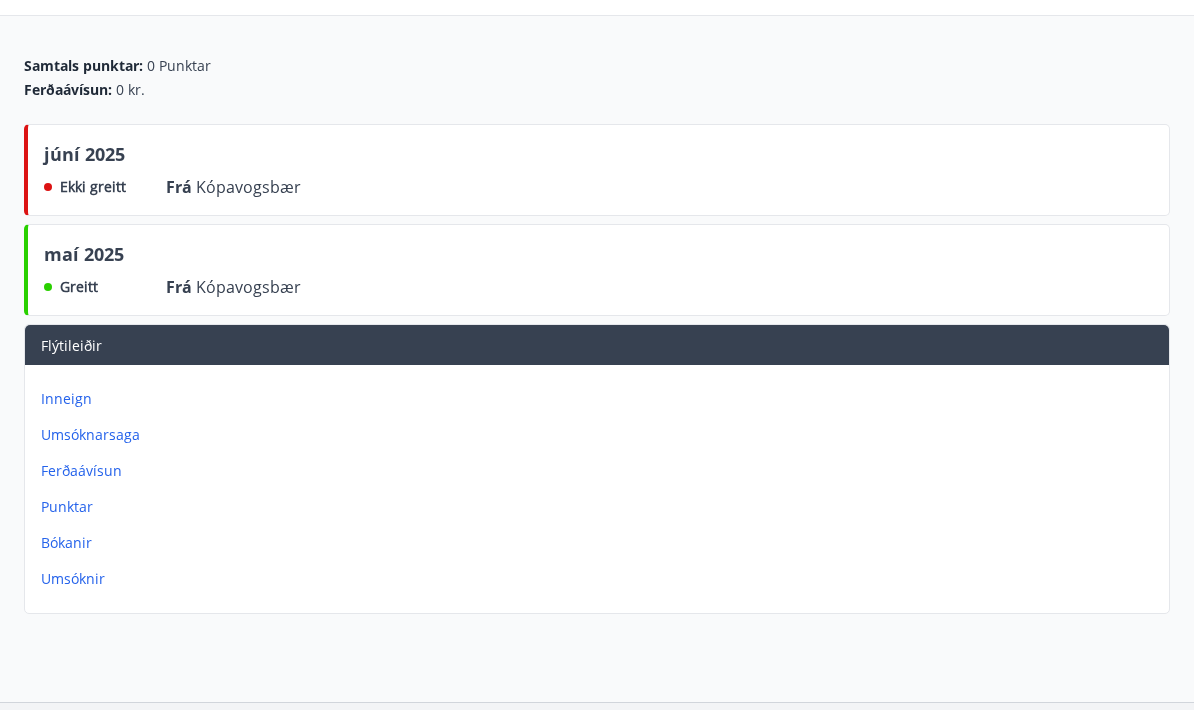 scroll, scrollTop: 228, scrollLeft: 0, axis: vertical 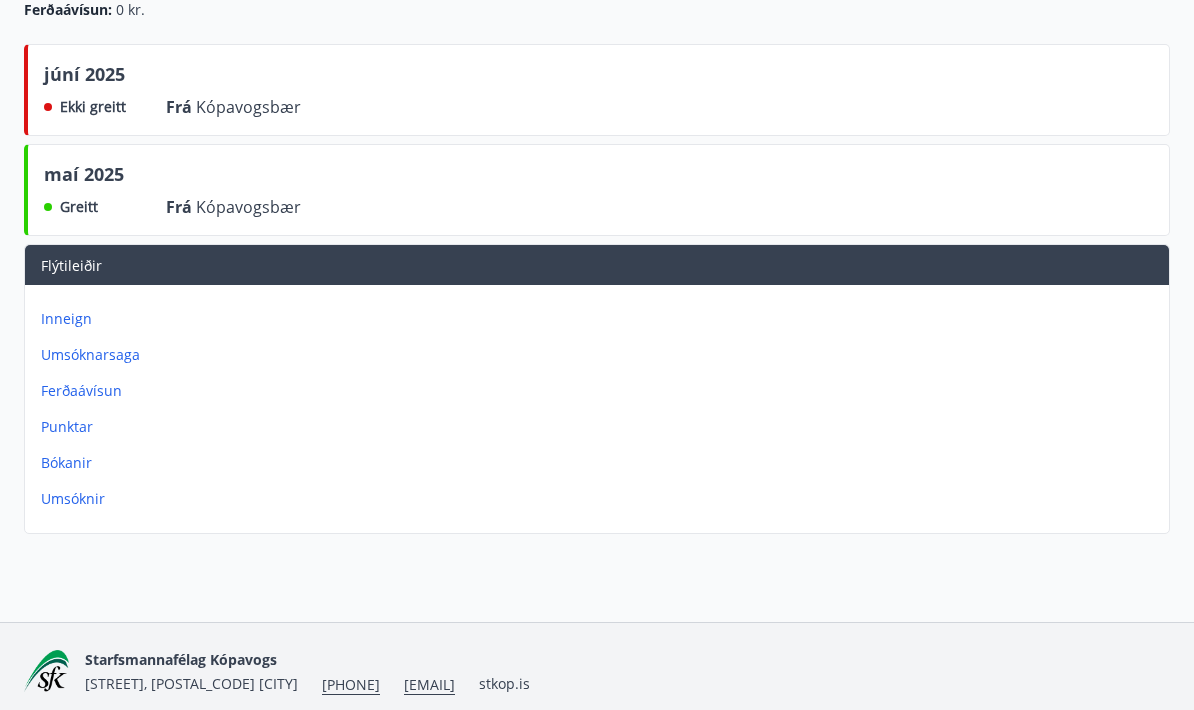 click on "Umsóknir" at bounding box center [601, 499] 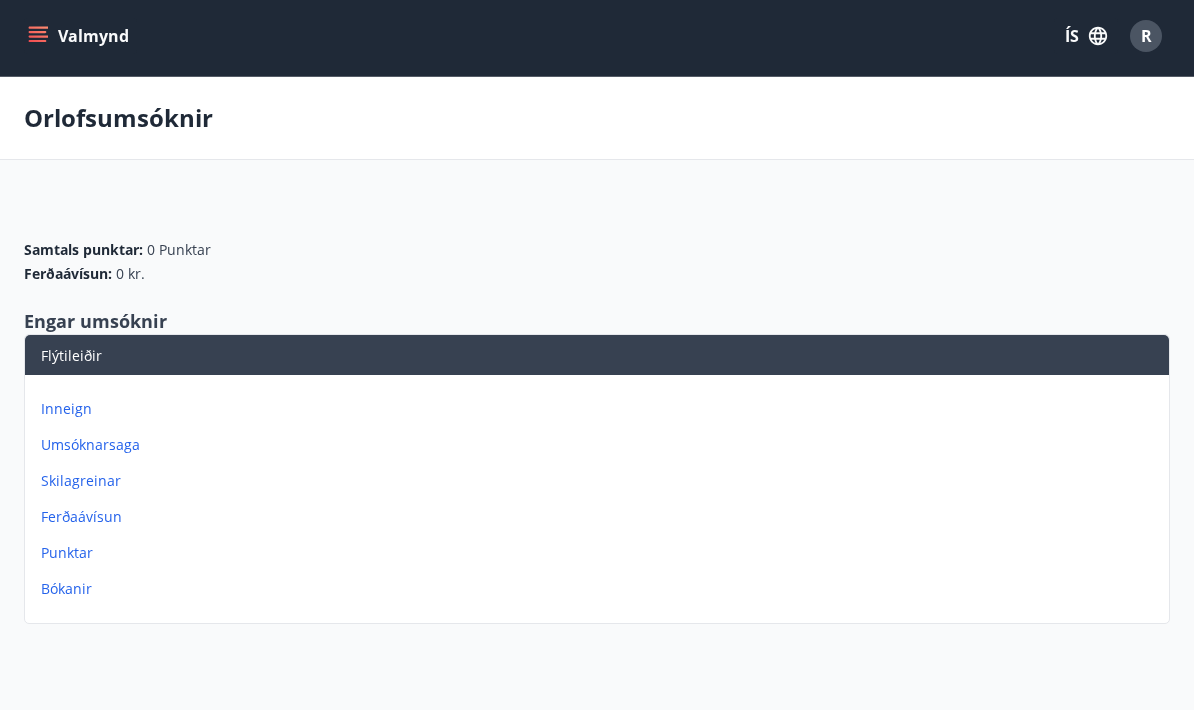 scroll, scrollTop: 0, scrollLeft: 0, axis: both 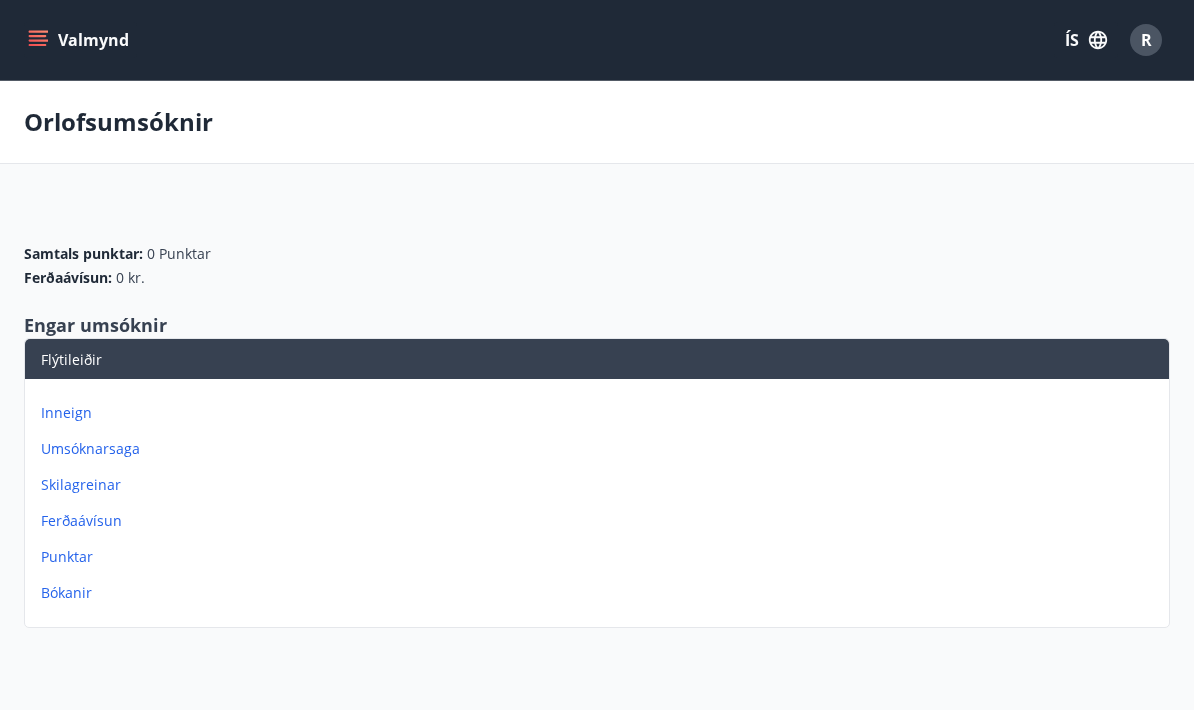 click on "Ferðaávísun" at bounding box center (601, 521) 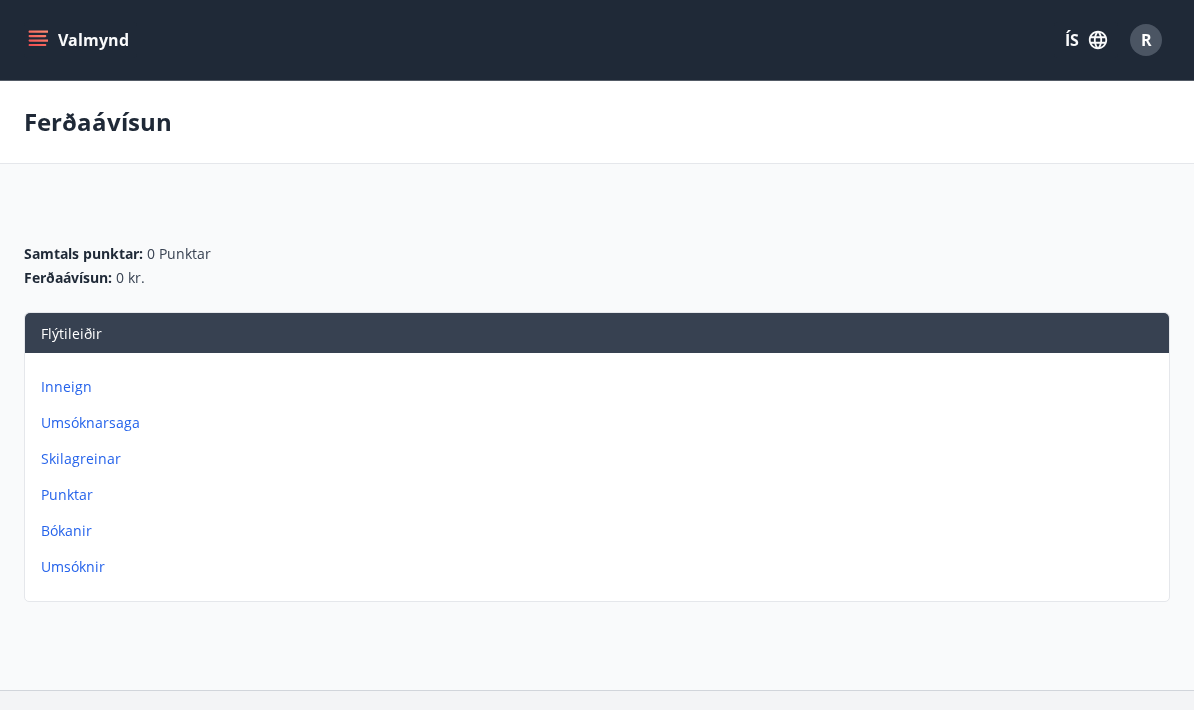 click on "Inneign" at bounding box center (601, 387) 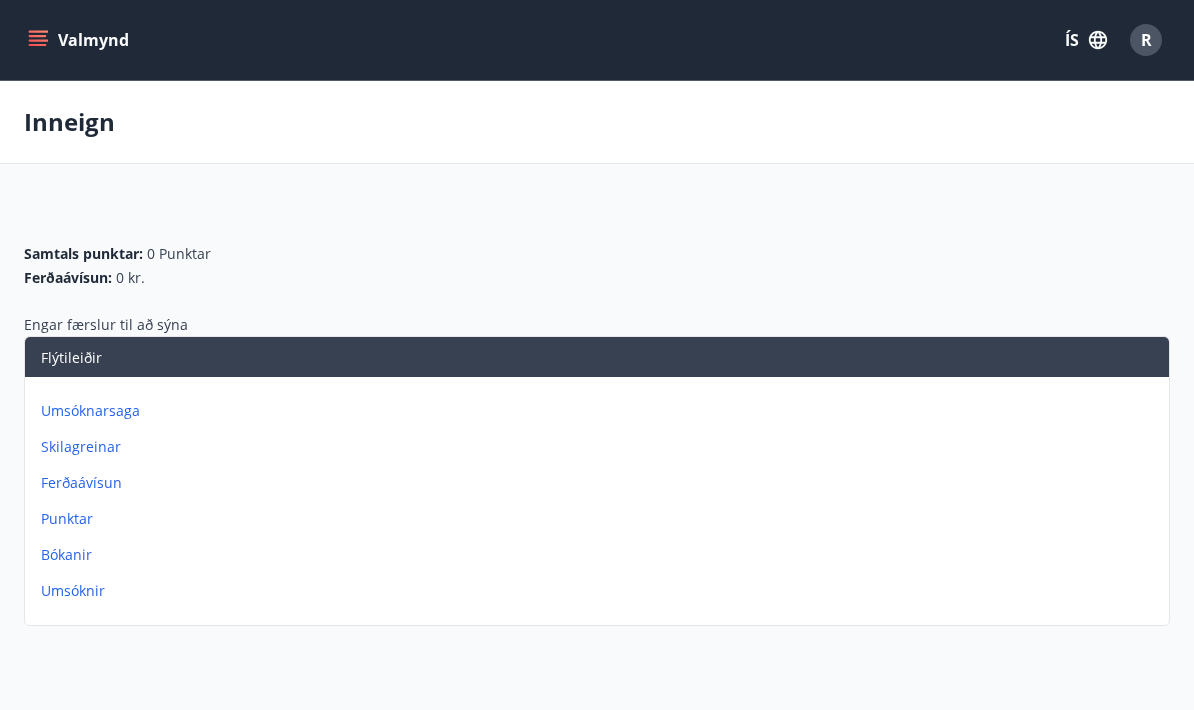click 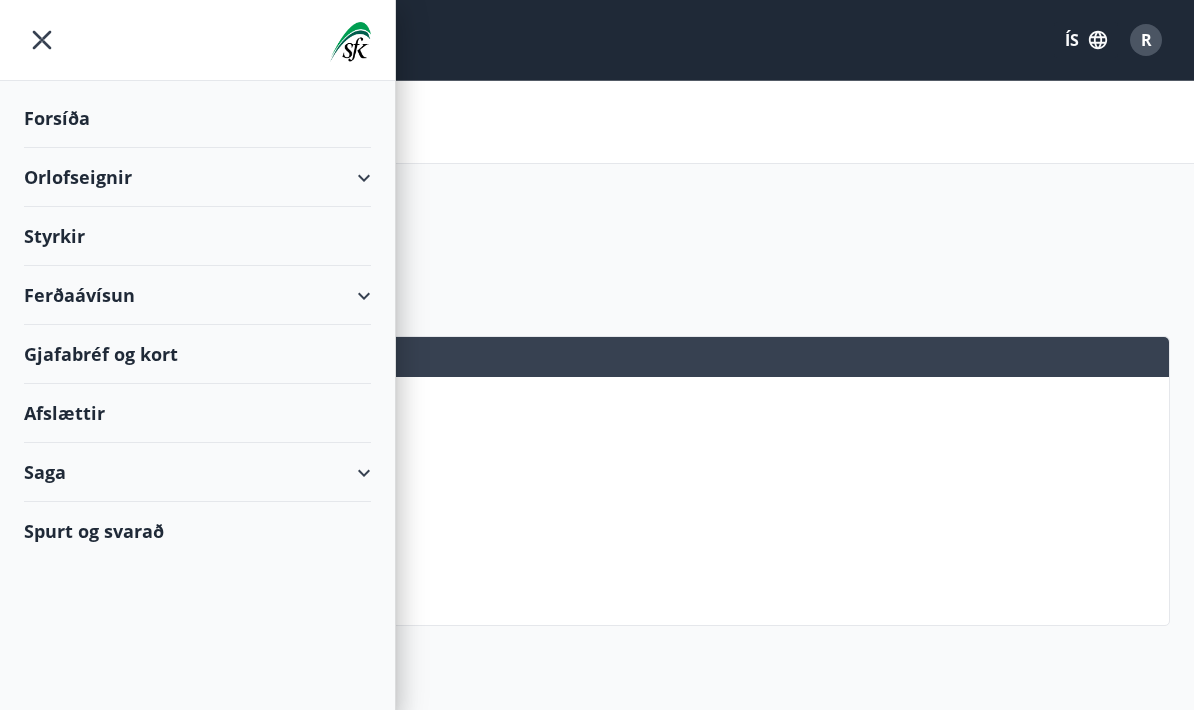click on "Forsíða" at bounding box center [197, 118] 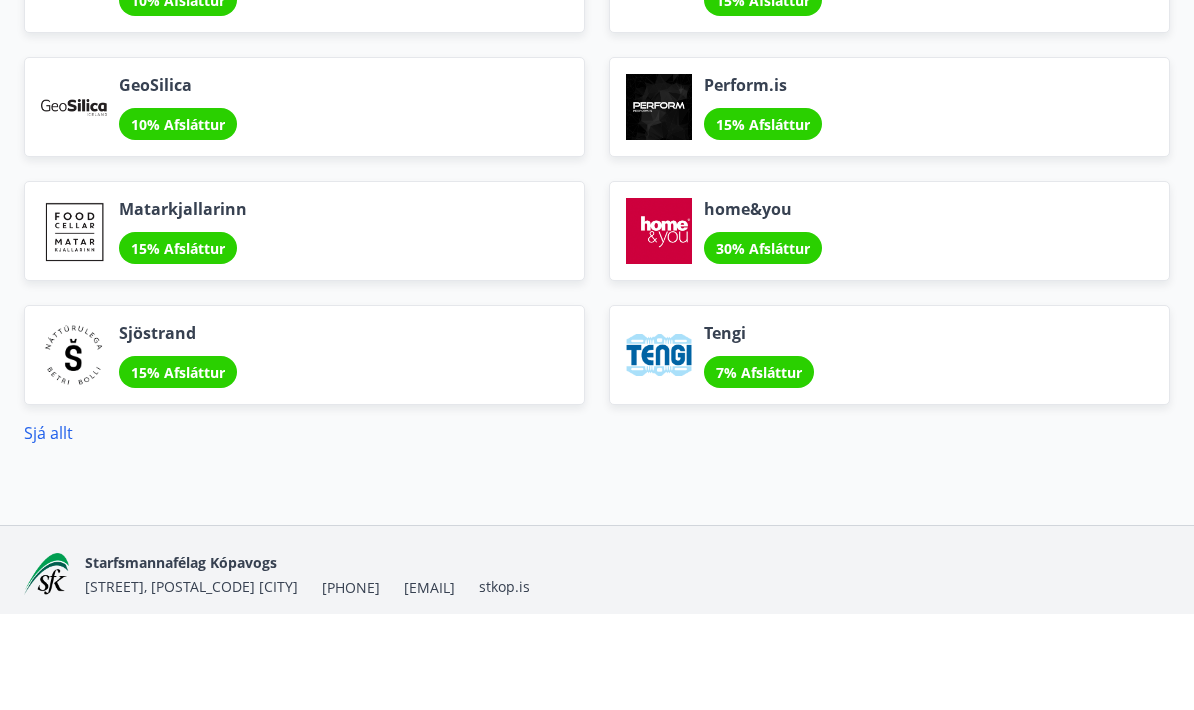 scroll, scrollTop: 2484, scrollLeft: 0, axis: vertical 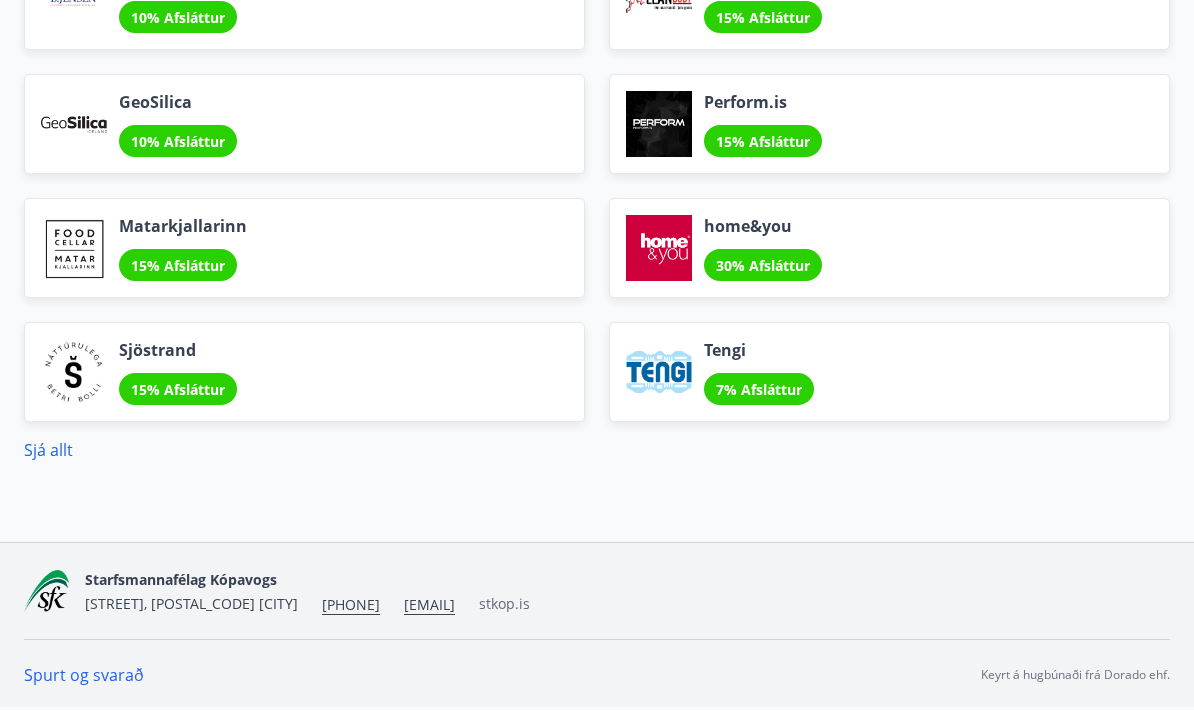 click on "stkop.is" at bounding box center [504, 603] 